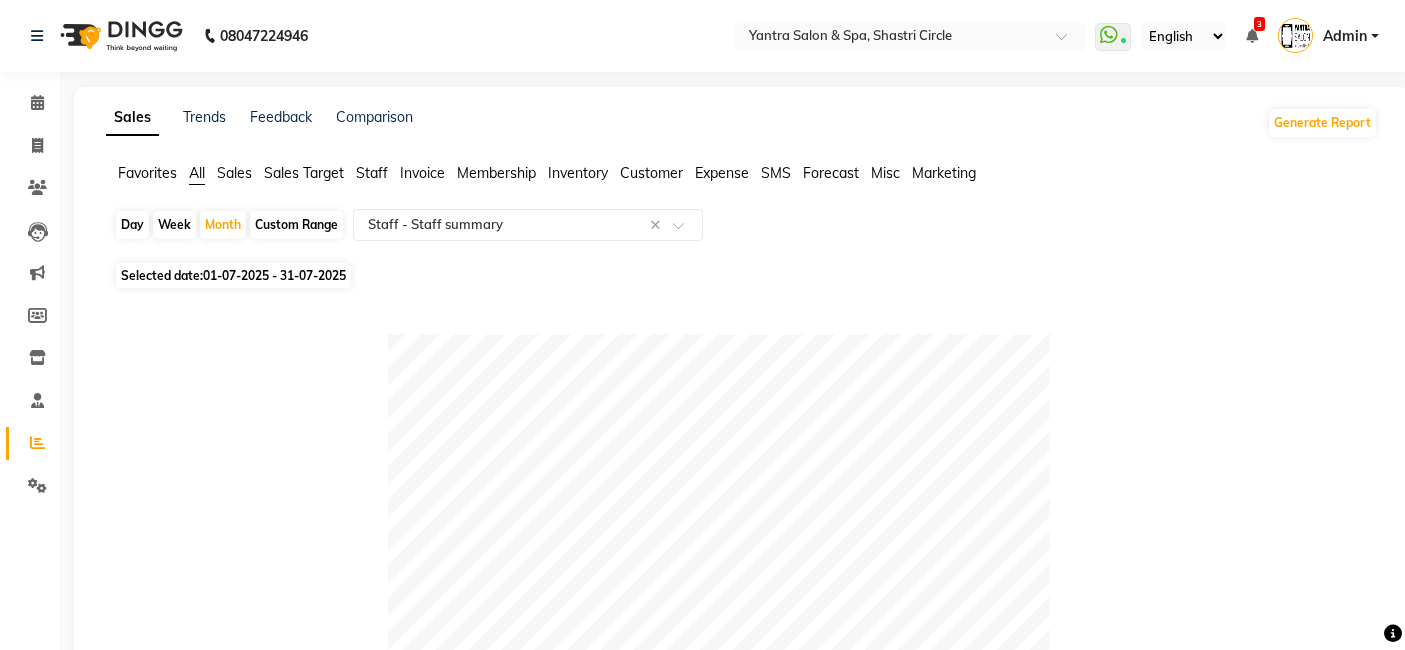 select on "full_report" 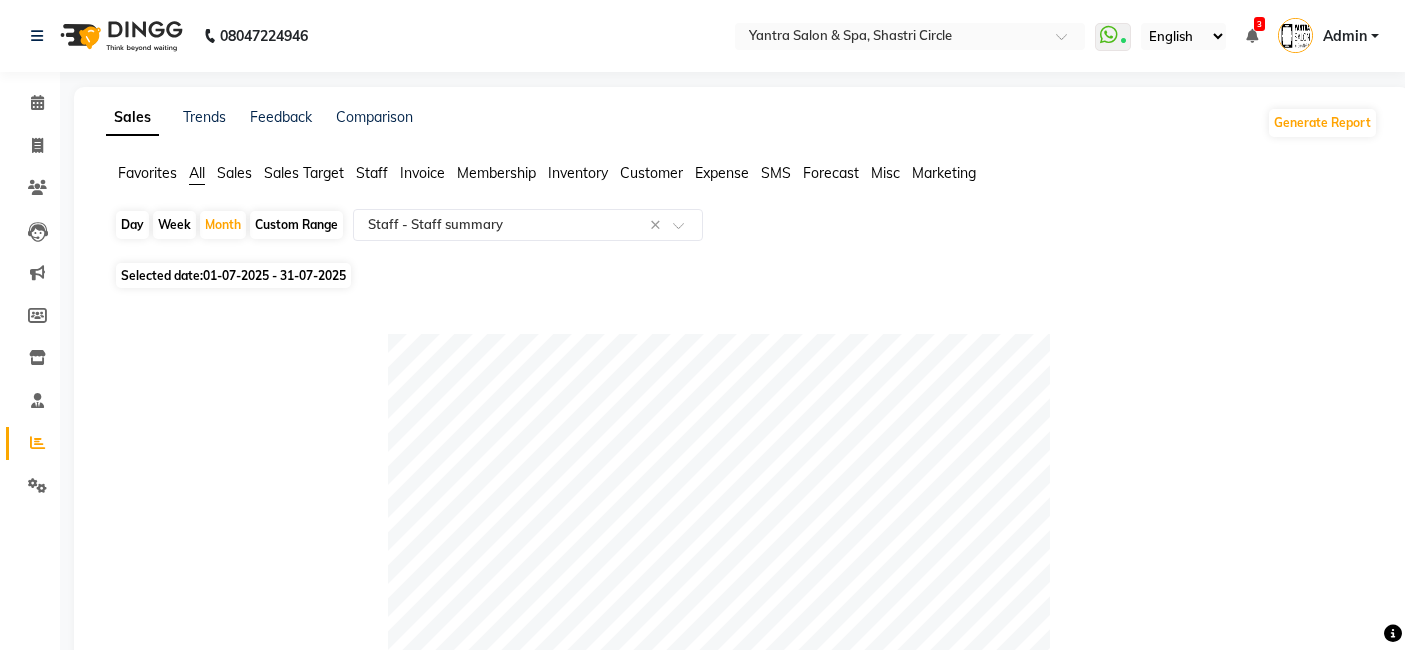 scroll, scrollTop: 1000, scrollLeft: 0, axis: vertical 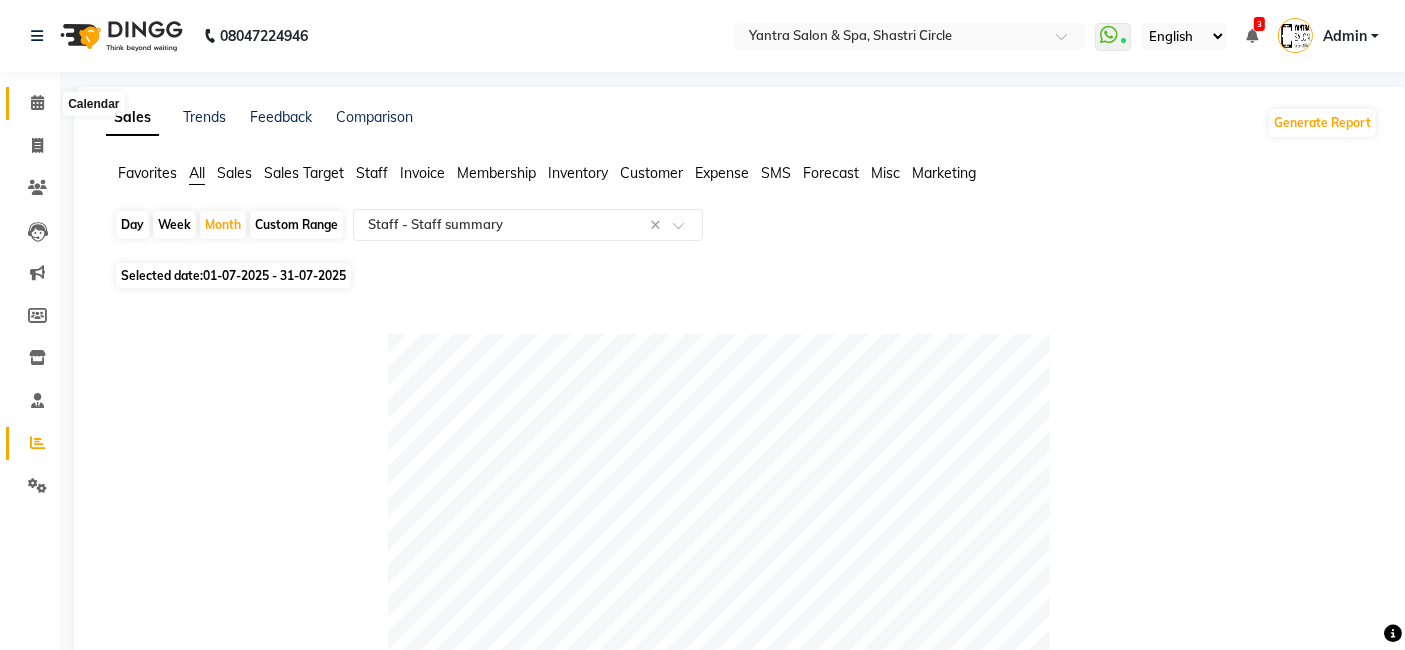 click 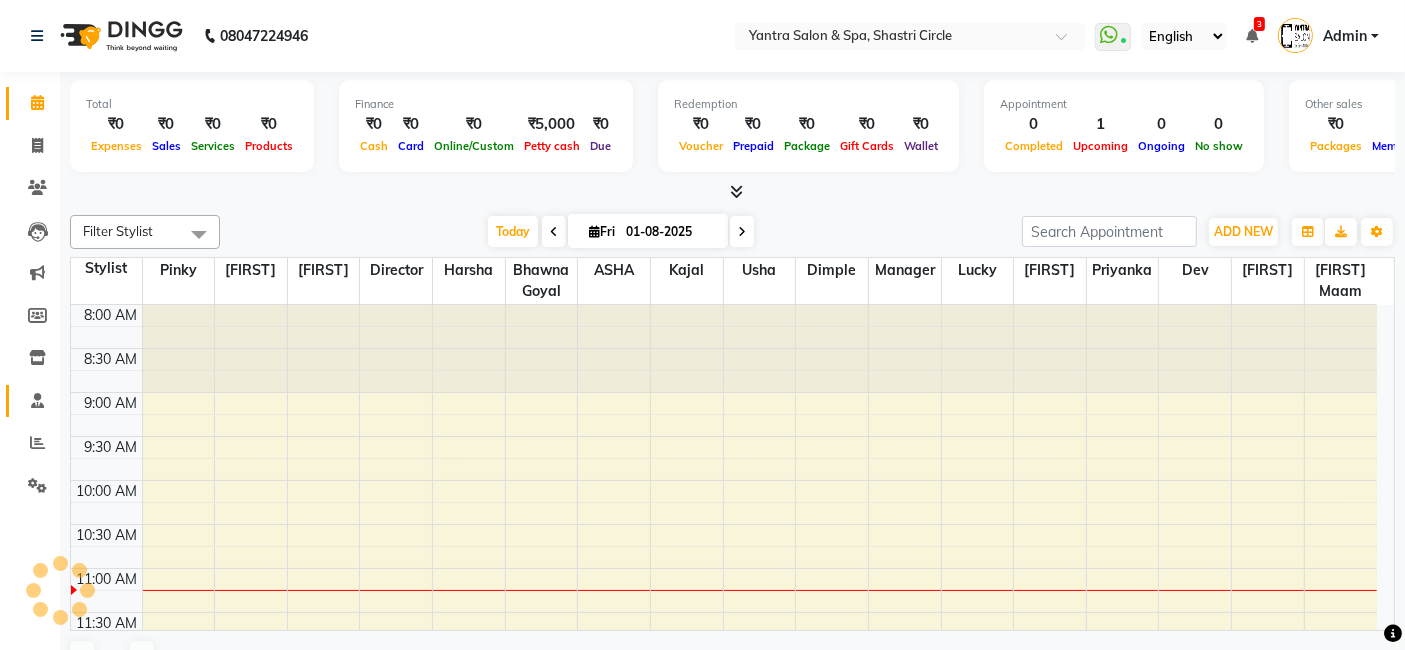 scroll, scrollTop: 262, scrollLeft: 0, axis: vertical 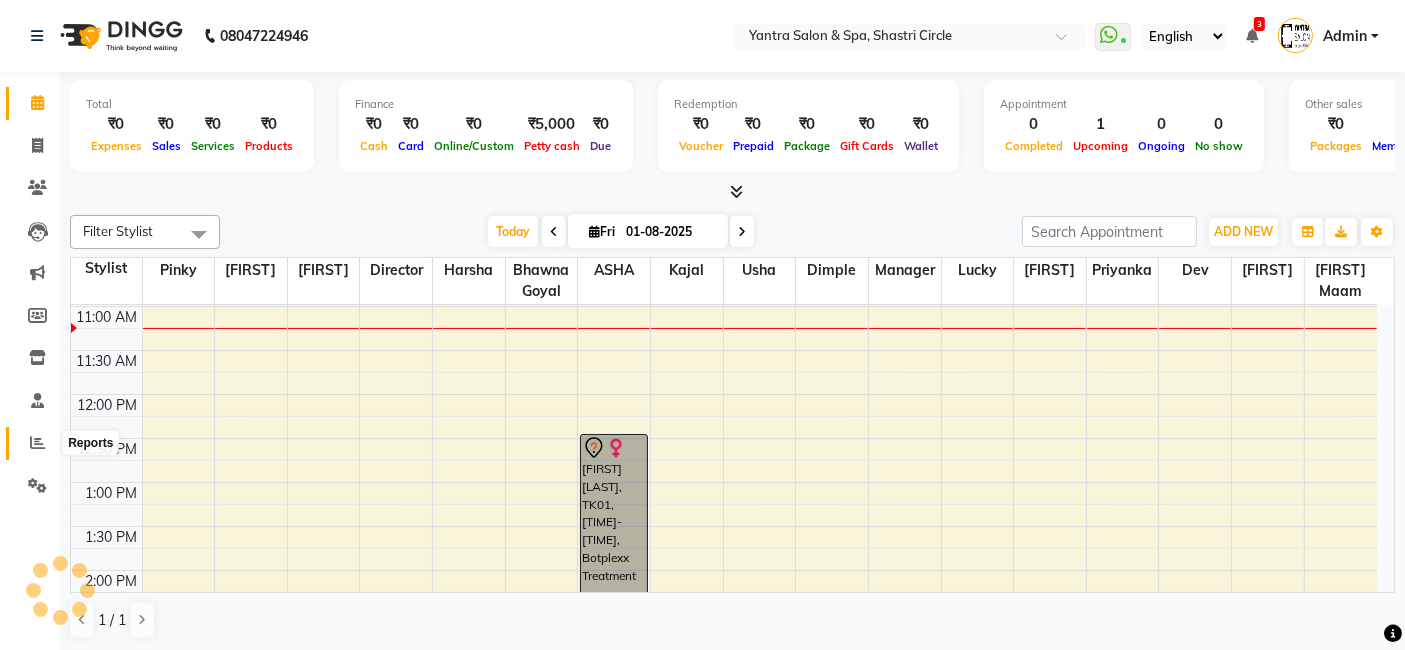 click 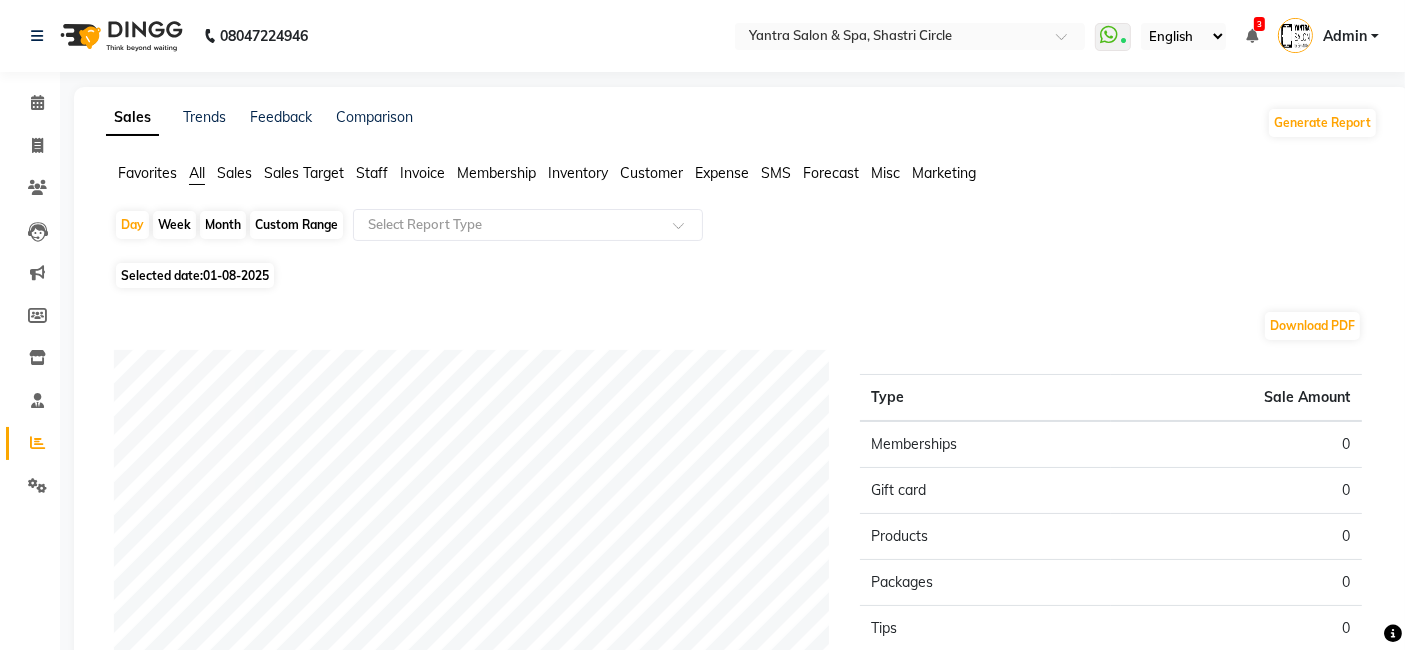click on "Month" 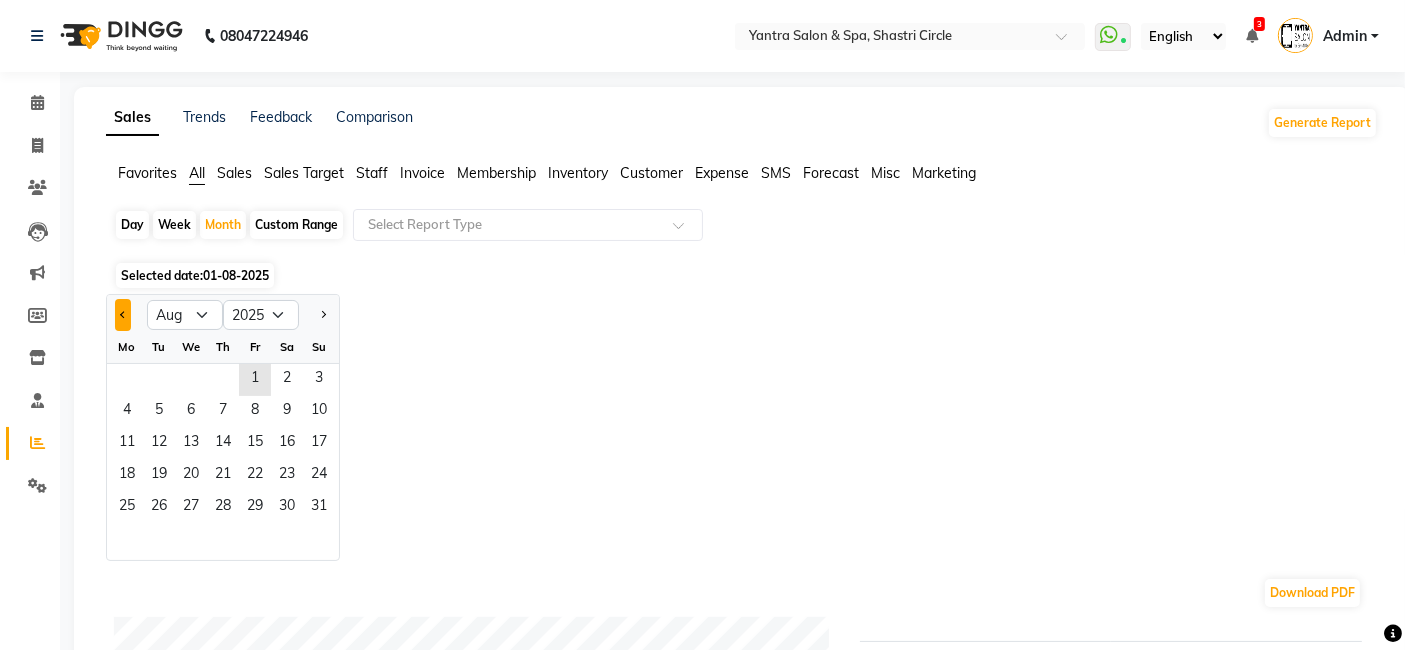 click 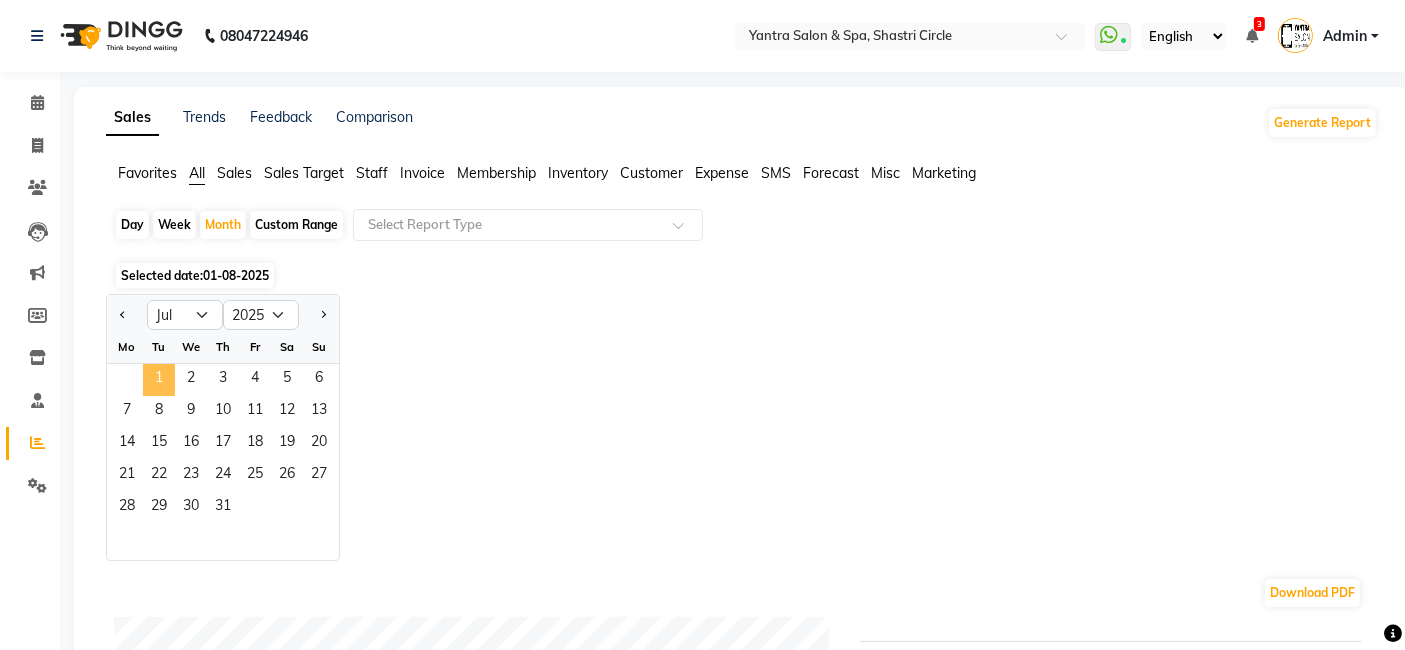 click on "1" 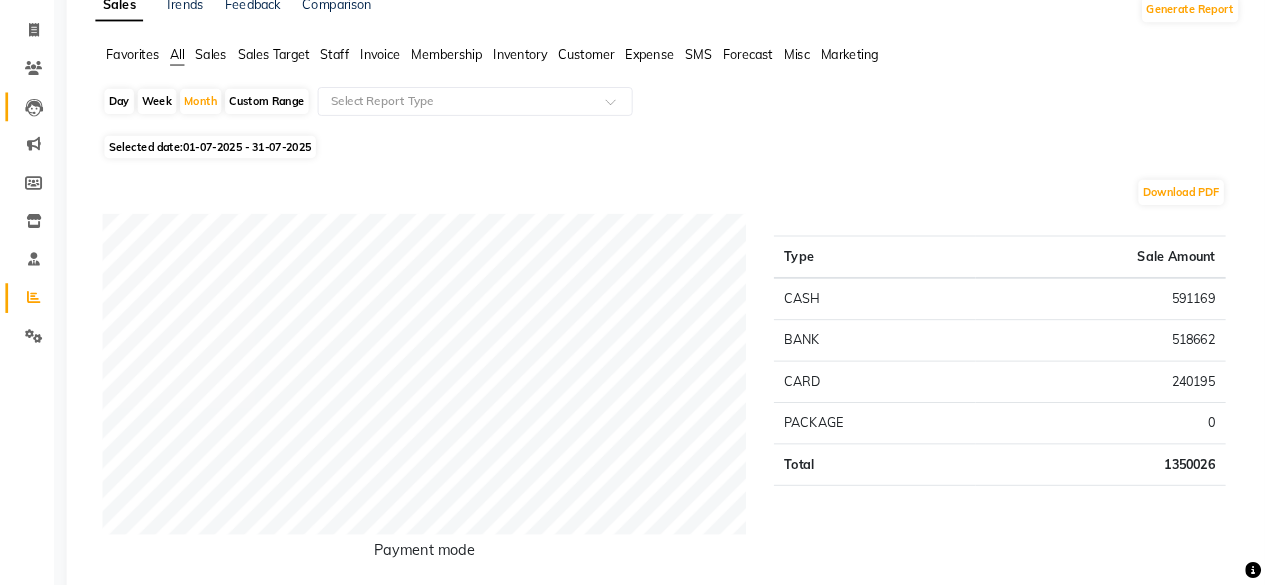 scroll, scrollTop: 0, scrollLeft: 0, axis: both 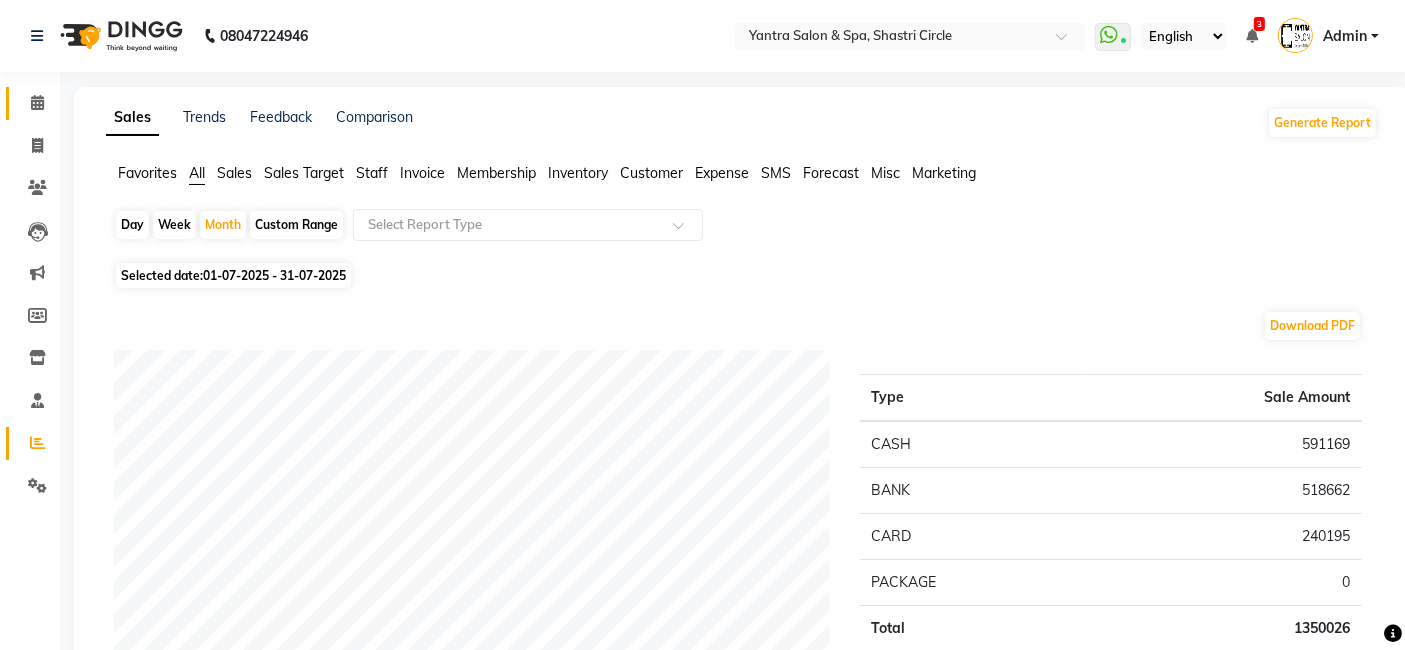 click 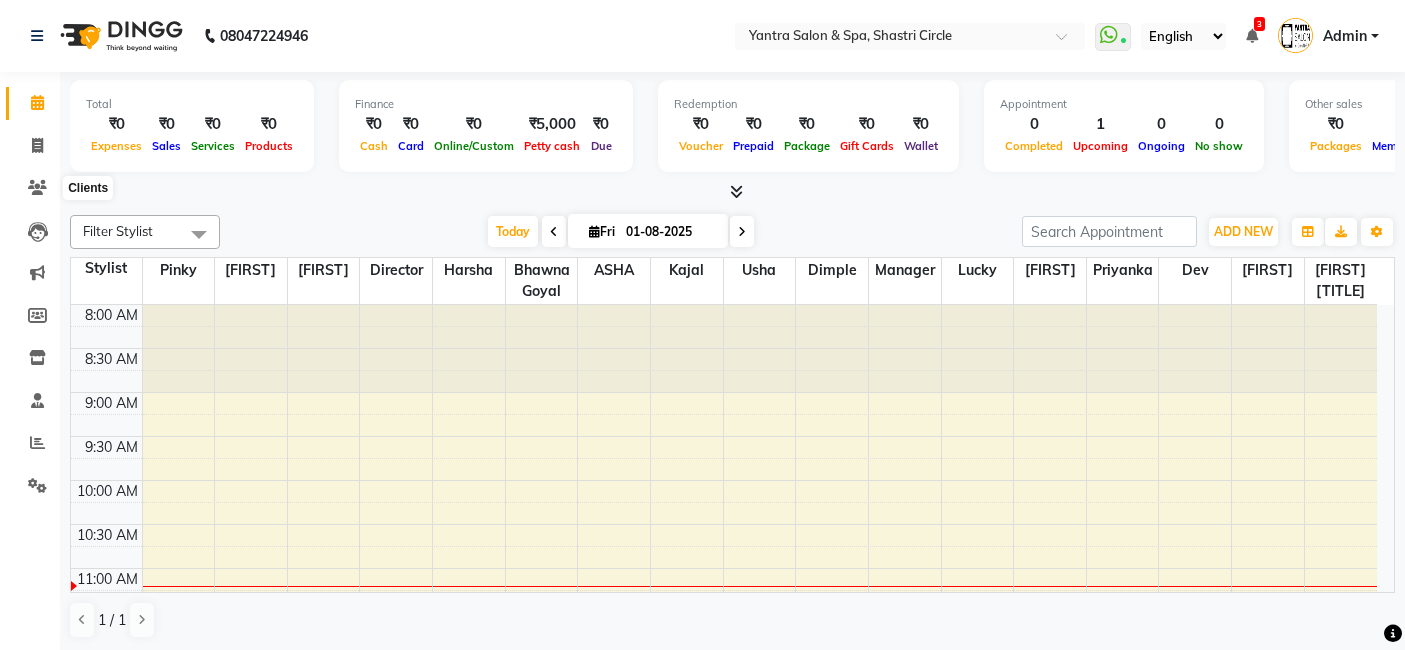 scroll, scrollTop: 0, scrollLeft: 0, axis: both 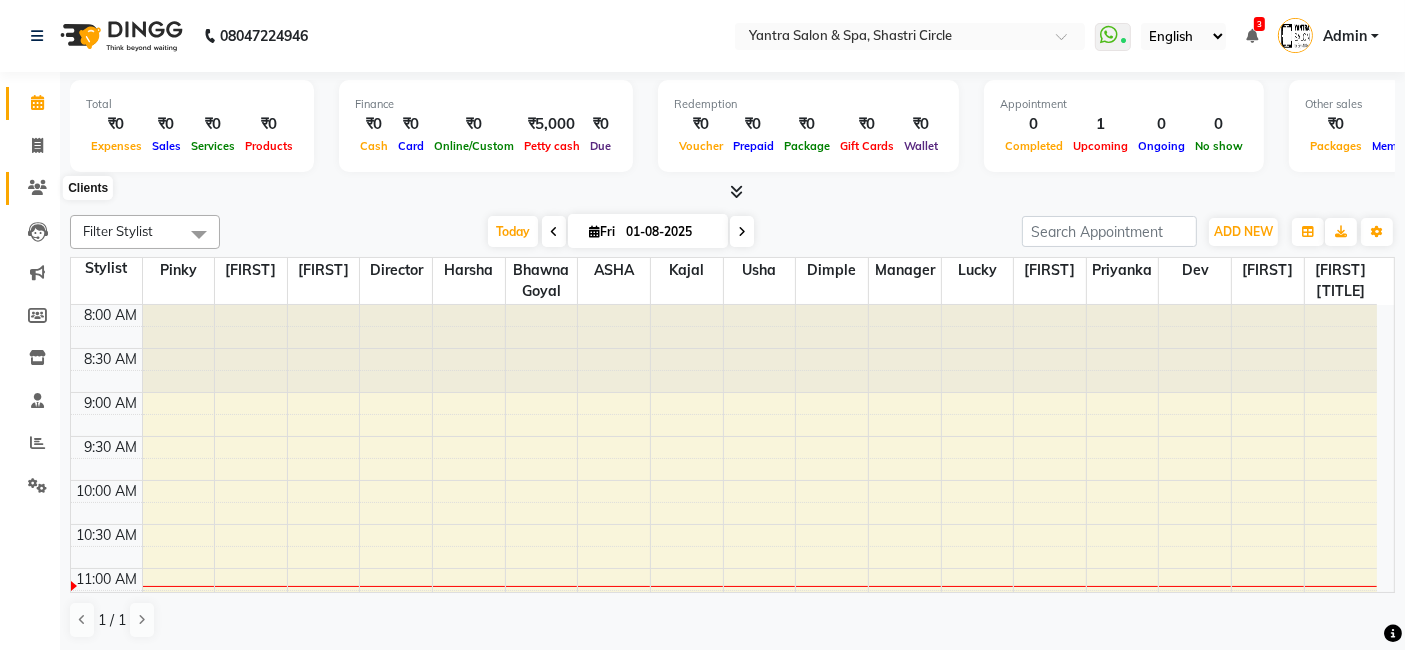 click 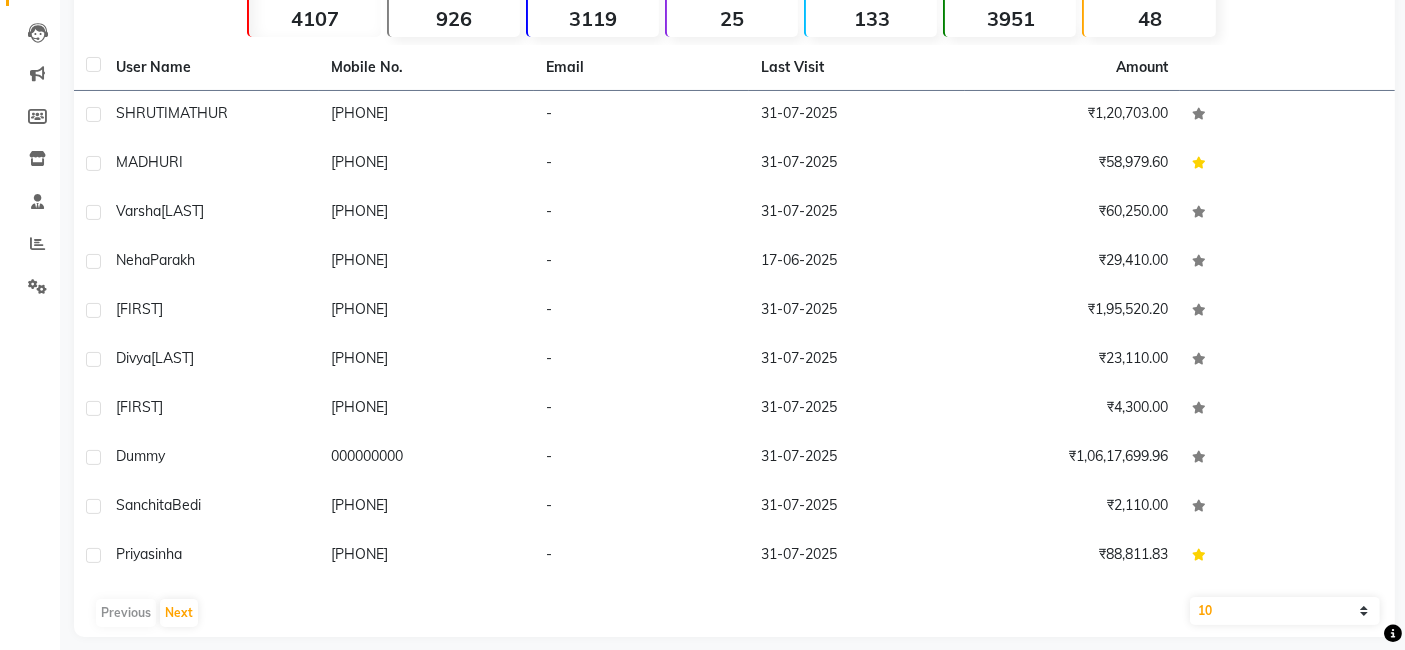 scroll, scrollTop: 214, scrollLeft: 0, axis: vertical 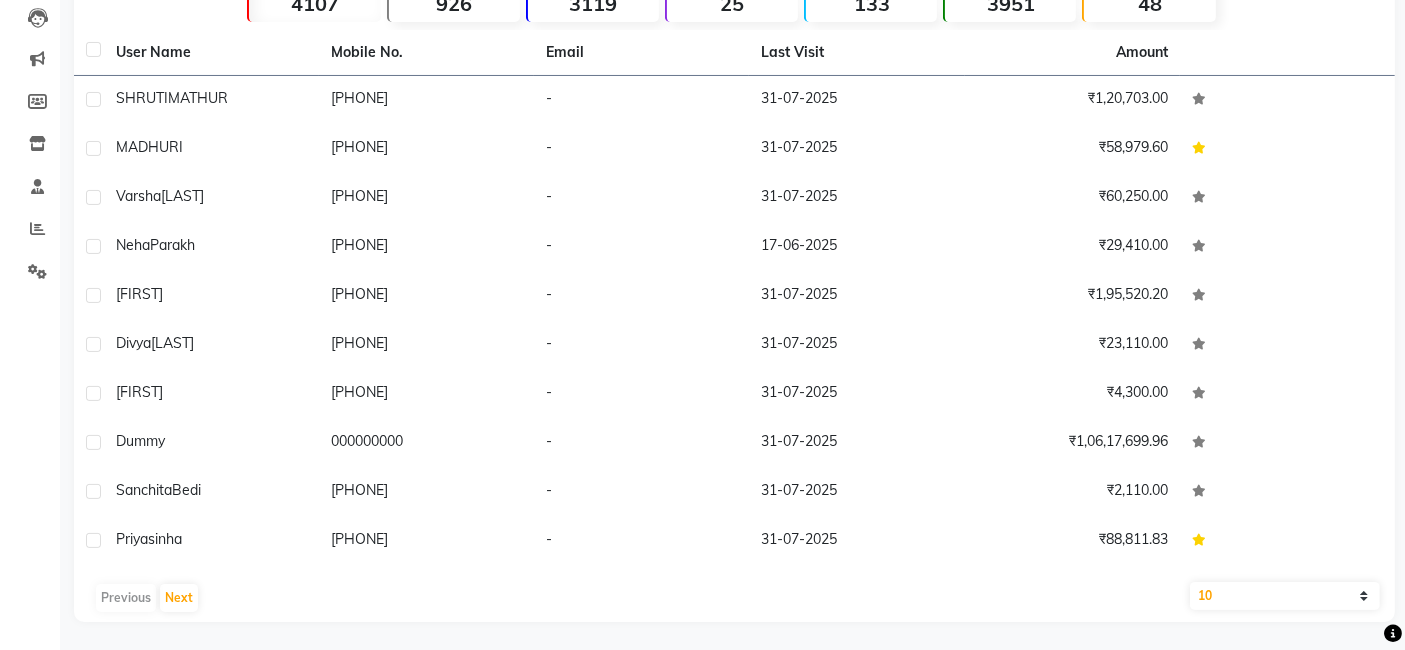 click on "10   50   100" 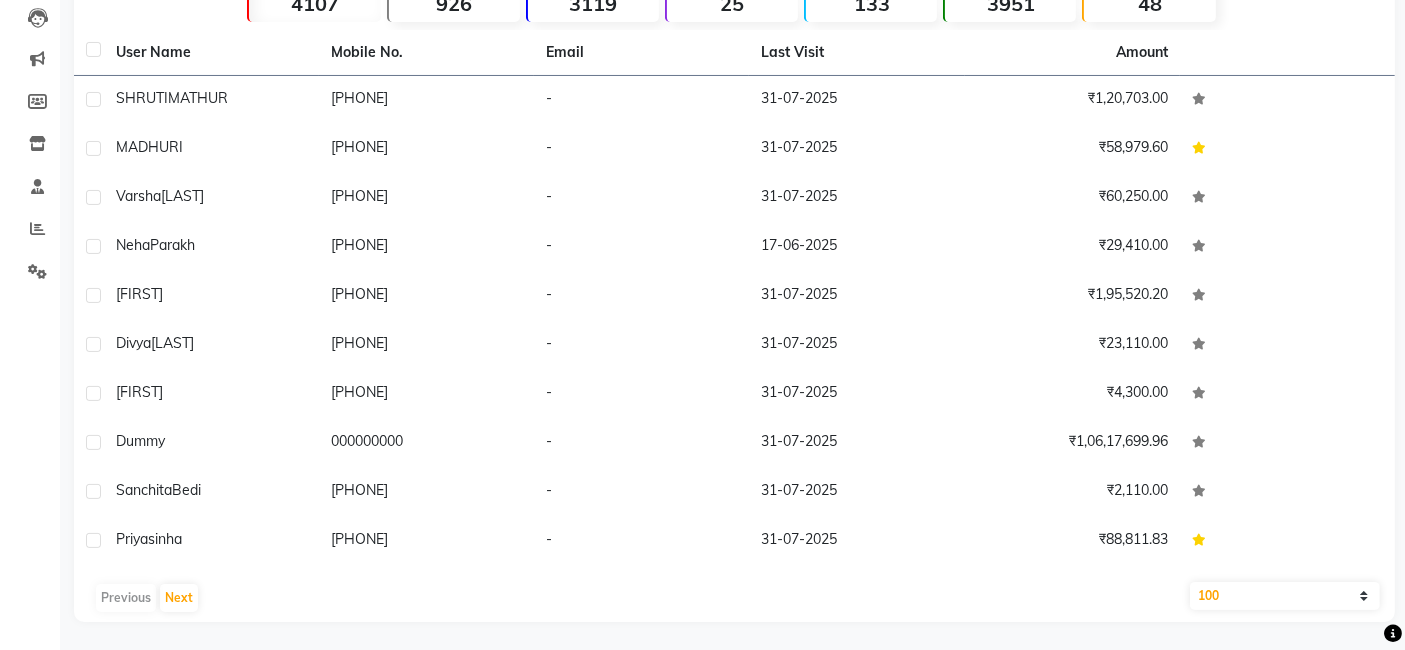 click on "10   50   100" 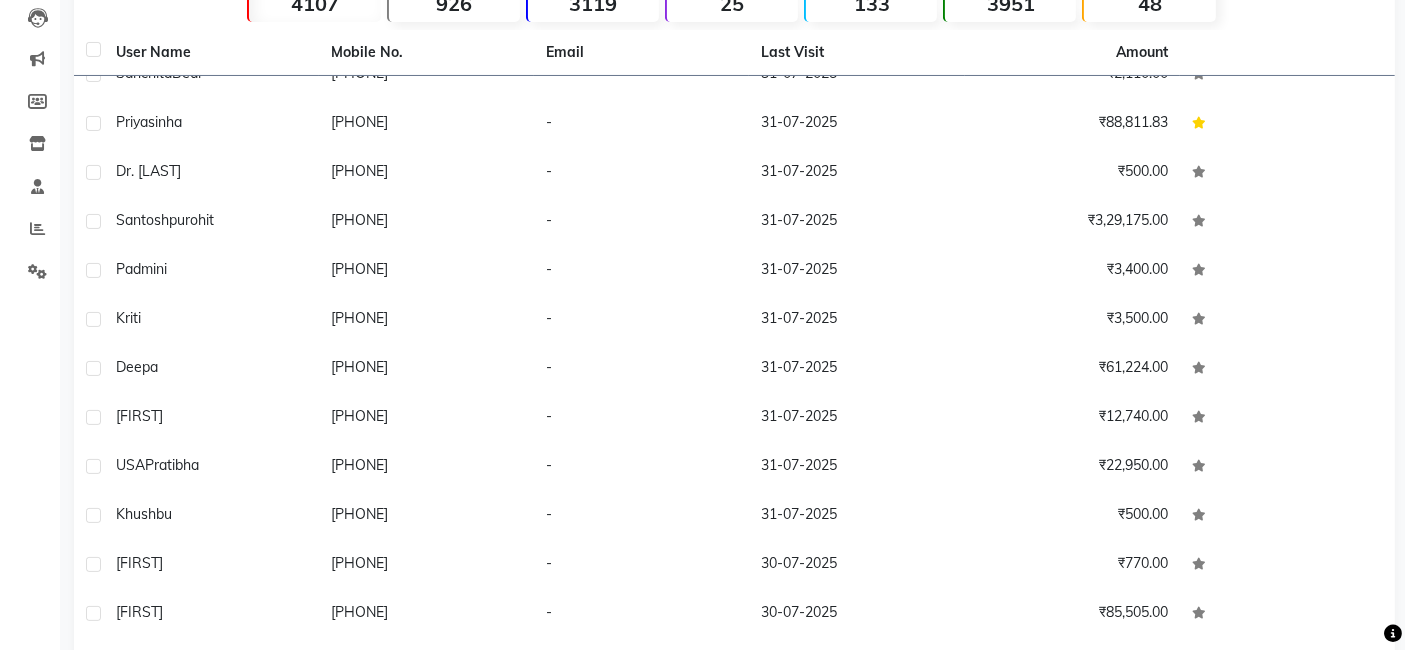 scroll, scrollTop: 444, scrollLeft: 0, axis: vertical 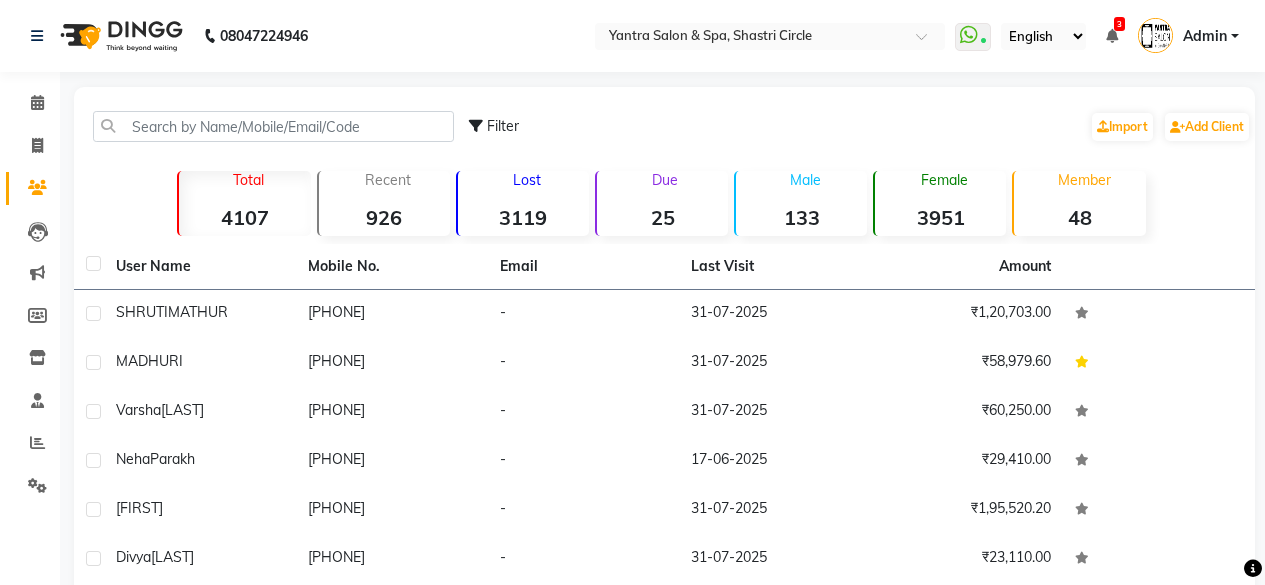 select on "100" 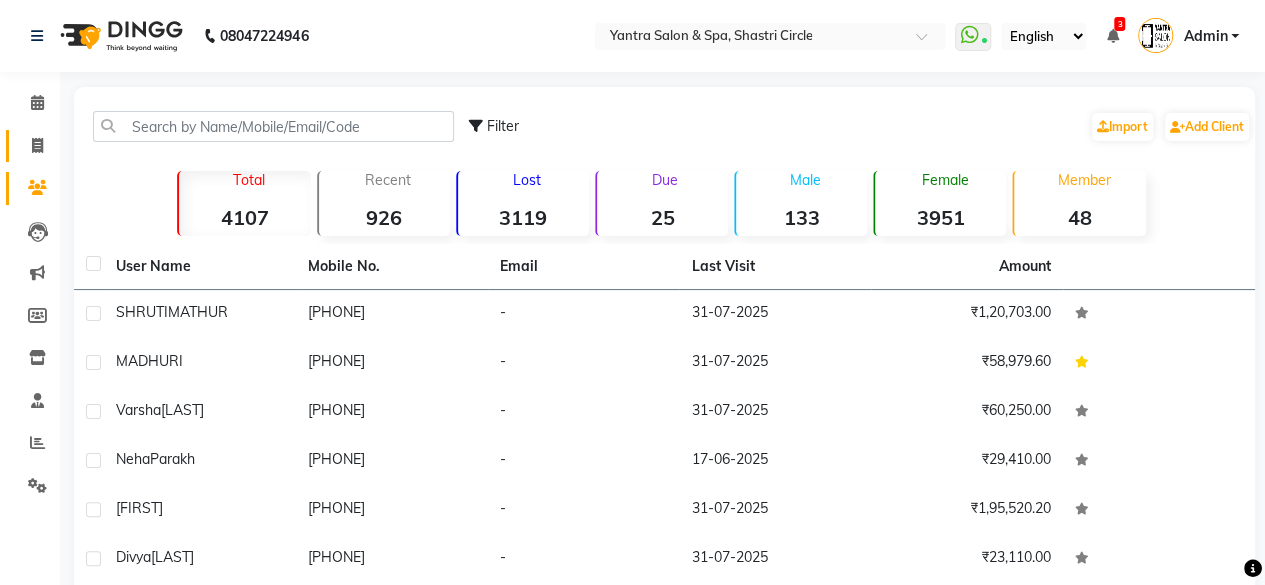scroll, scrollTop: 444, scrollLeft: 0, axis: vertical 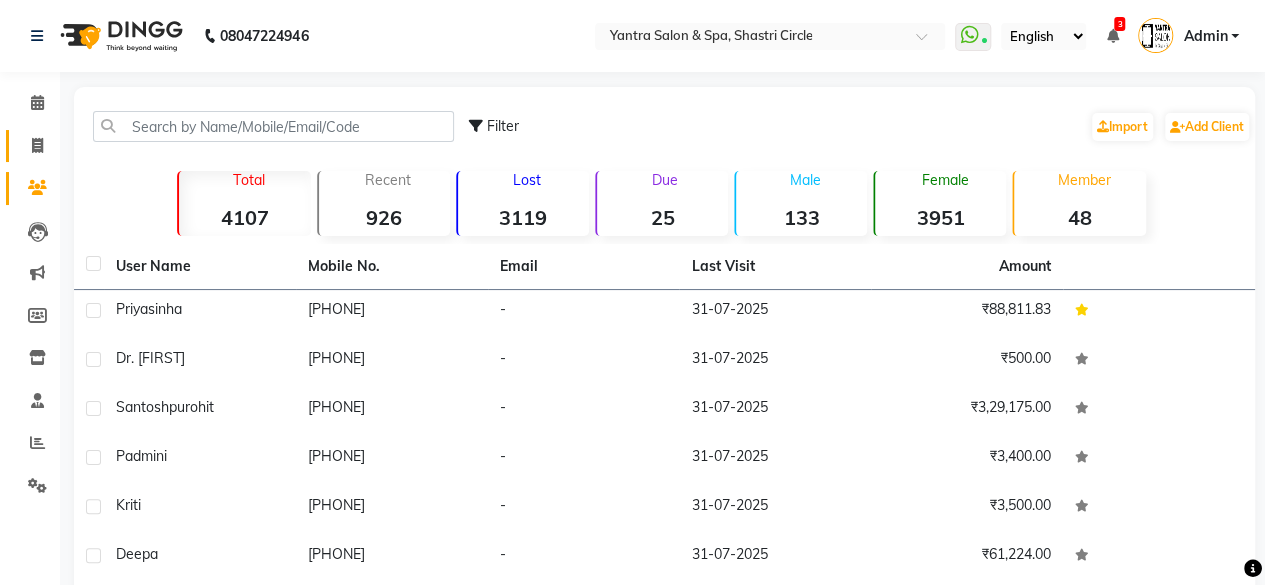 click 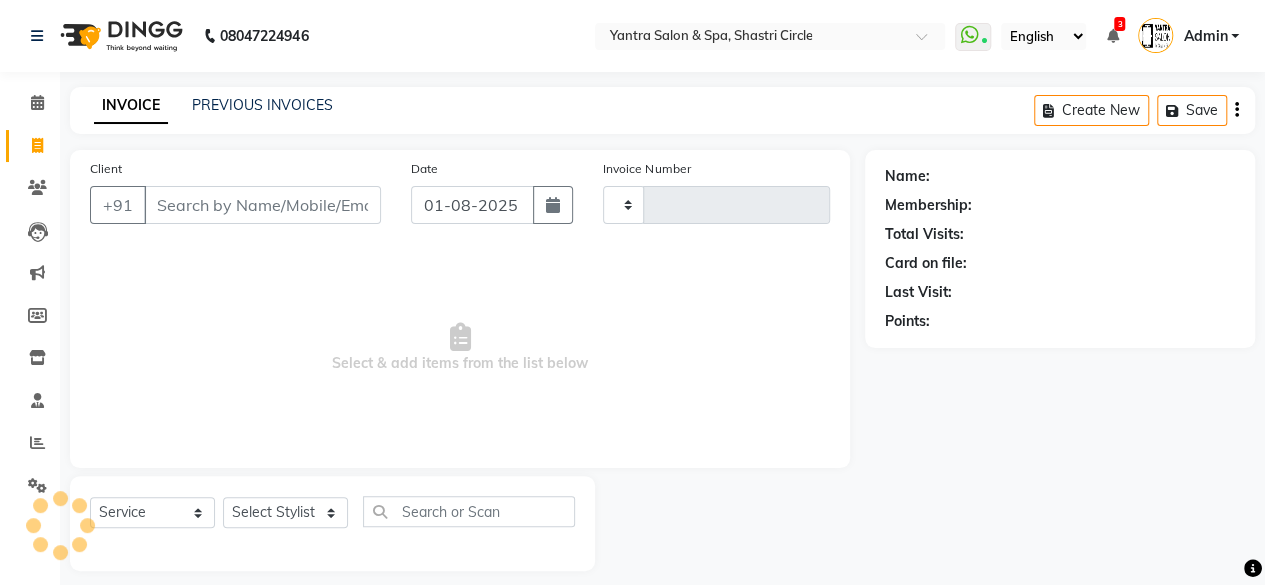 type on "2687" 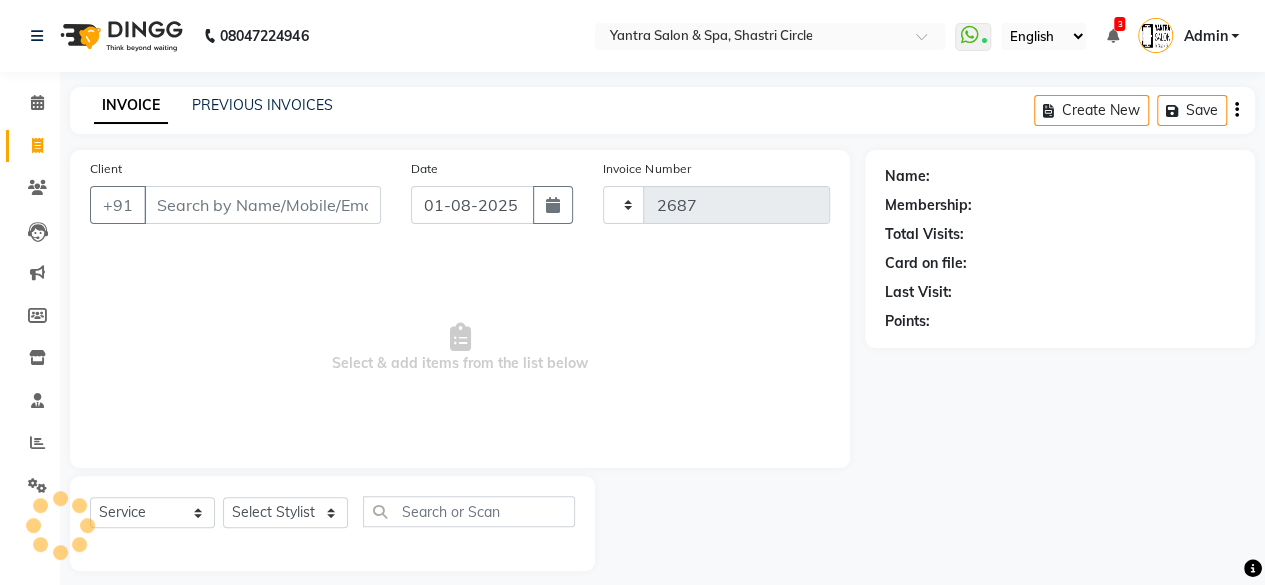 scroll, scrollTop: 15, scrollLeft: 0, axis: vertical 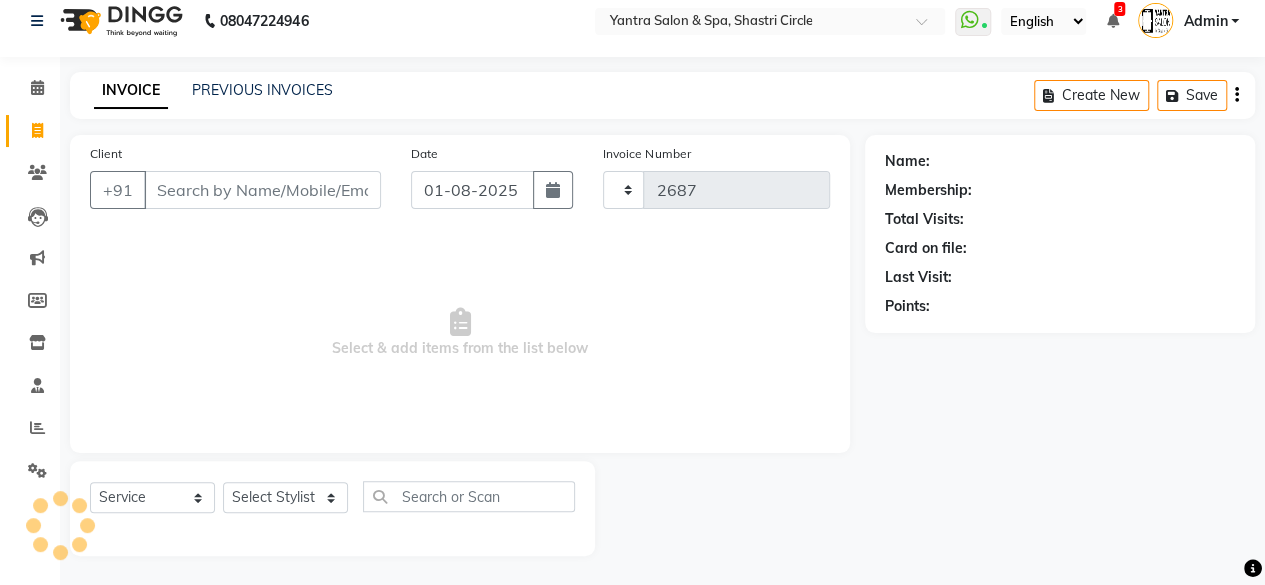 select on "154" 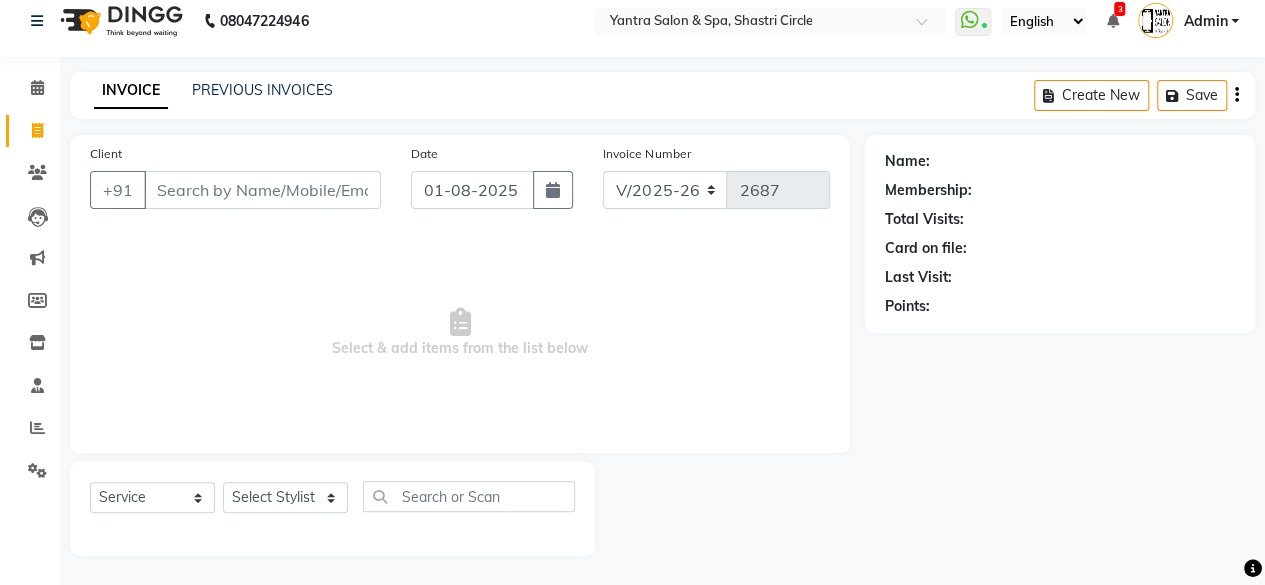 click on "Client" at bounding box center [262, 190] 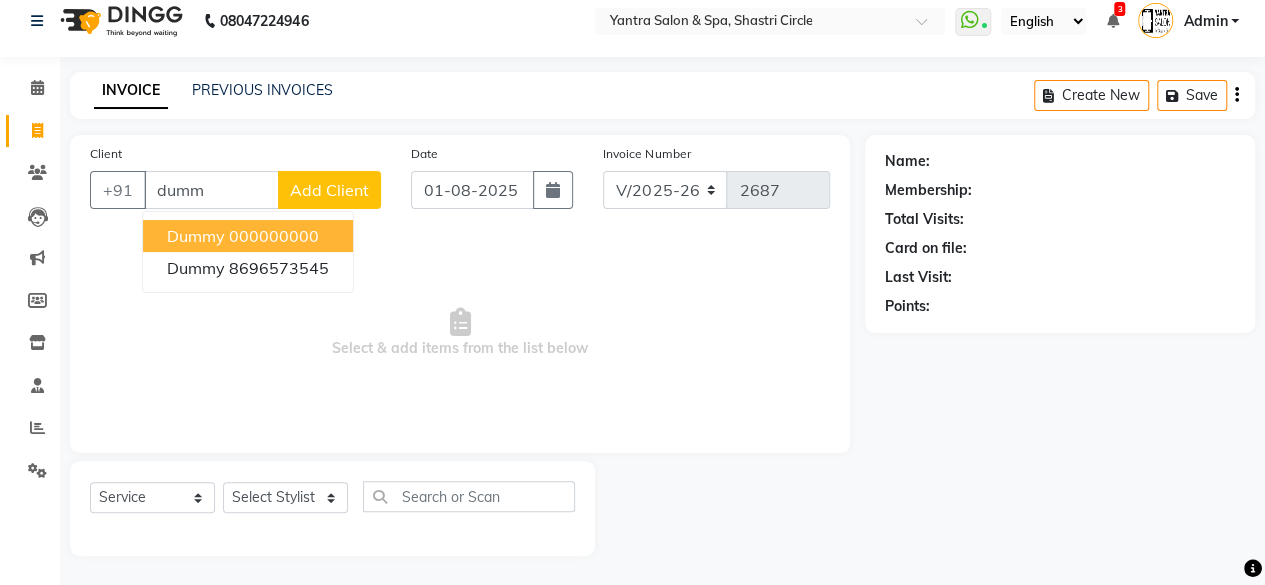 click on "Dummy" at bounding box center (196, 236) 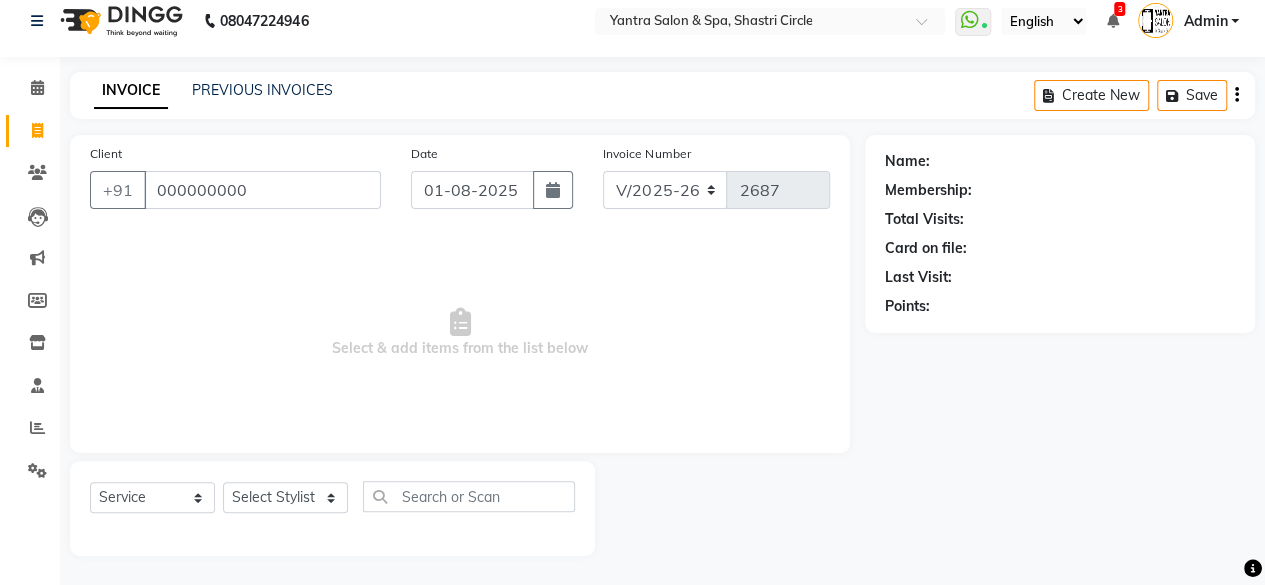 type on "000000000" 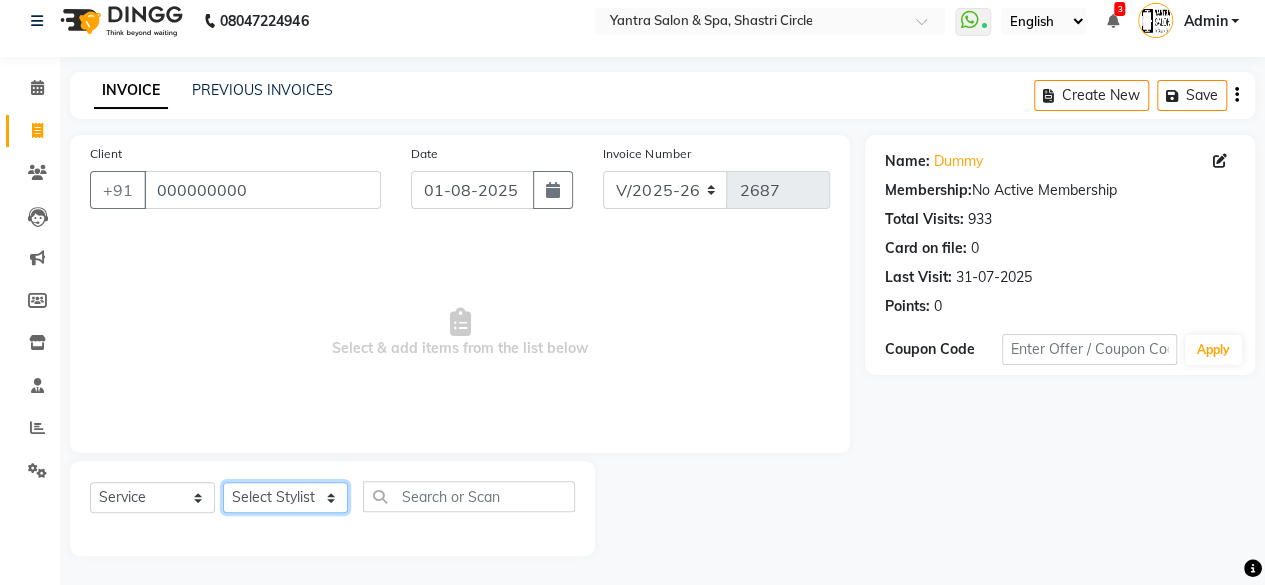 click on "Select Stylist Arvind ASHA bhawna goyal Dev Dimple Director Harsha Hemlata kajal Latika lucky Manager Manisha maam Neelu  Pallavi Pinky Priyanka Rahul Sekhar usha" 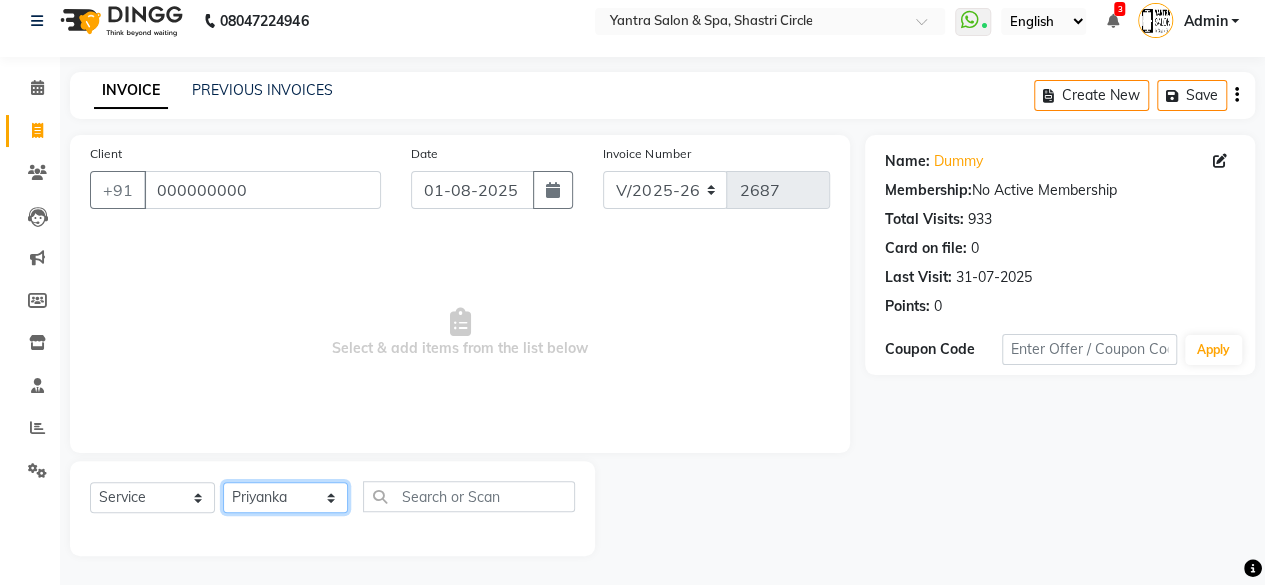 click on "Select Stylist Arvind ASHA bhawna goyal Dev Dimple Director Harsha Hemlata kajal Latika lucky Manager Manisha maam Neelu  Pallavi Pinky Priyanka Rahul Sekhar usha" 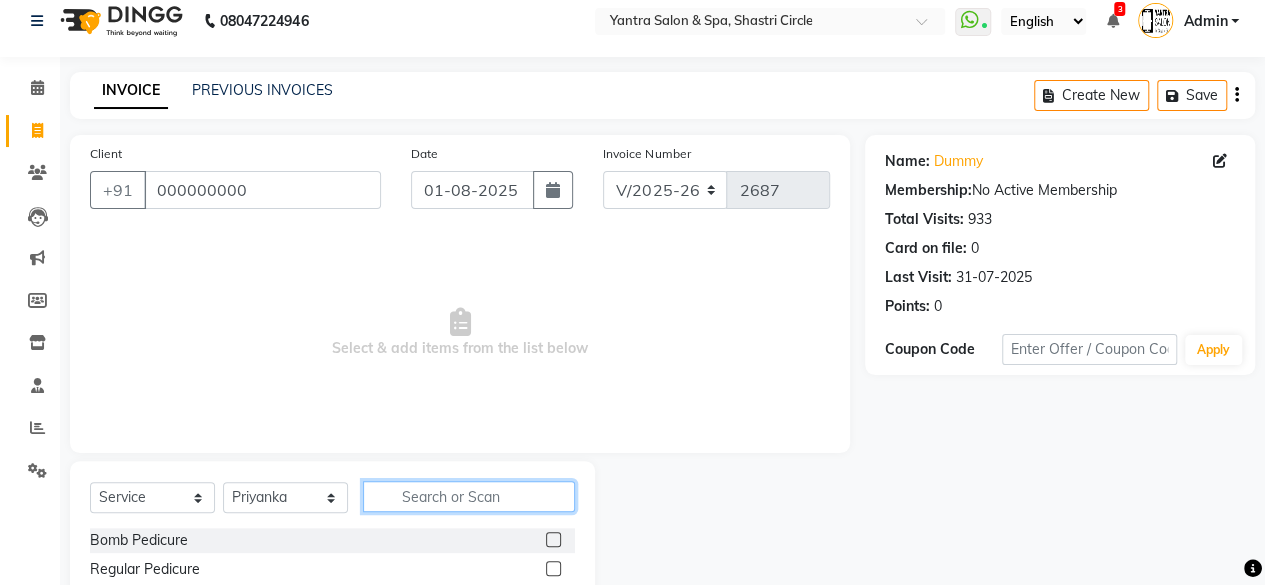 click 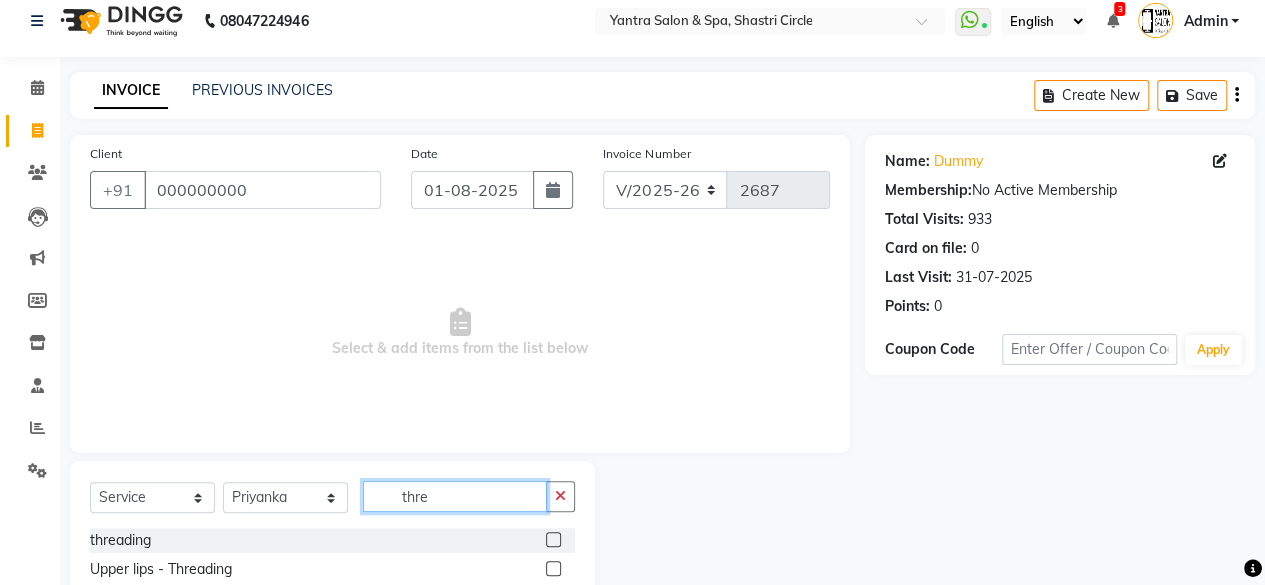 type on "thre" 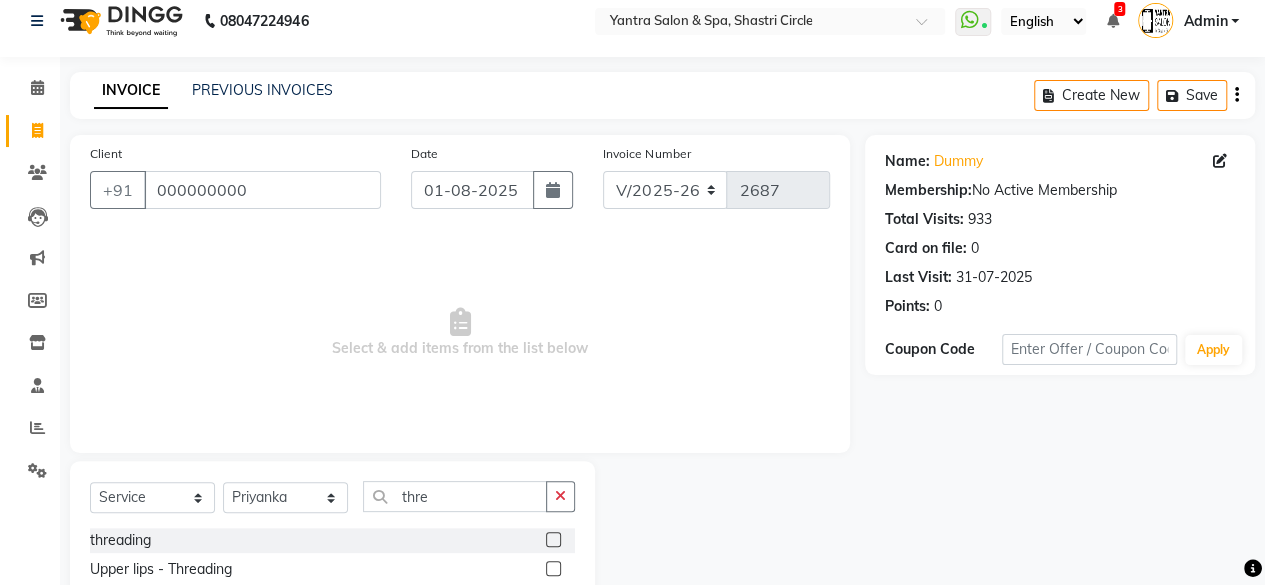 click on "threading" 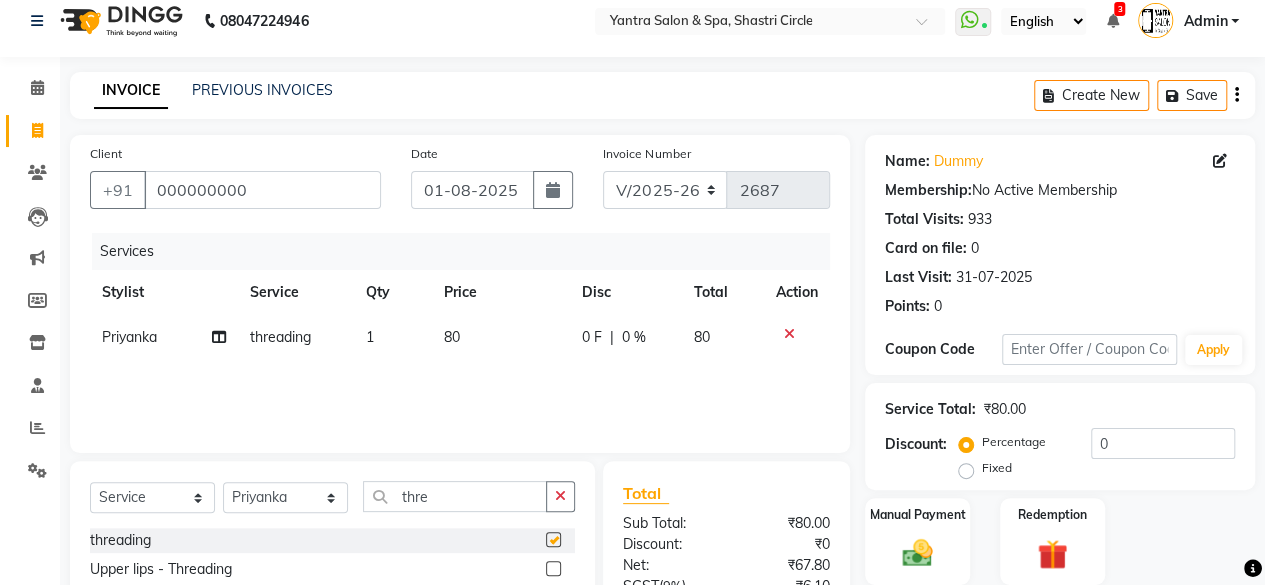 checkbox on "false" 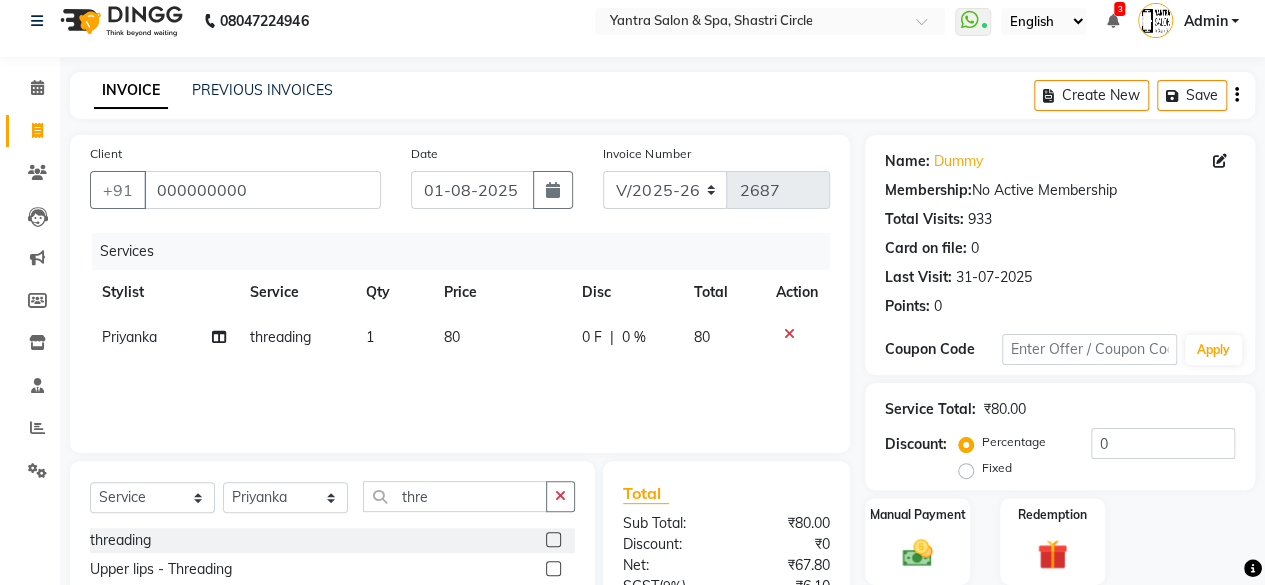 click on "80" 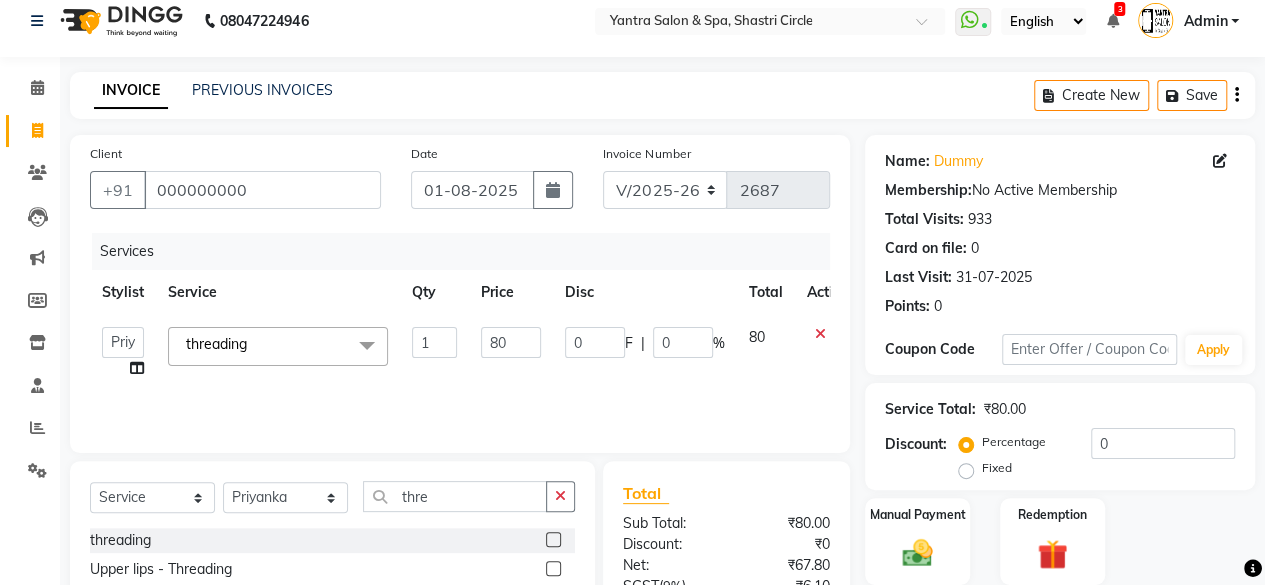 click on "80" 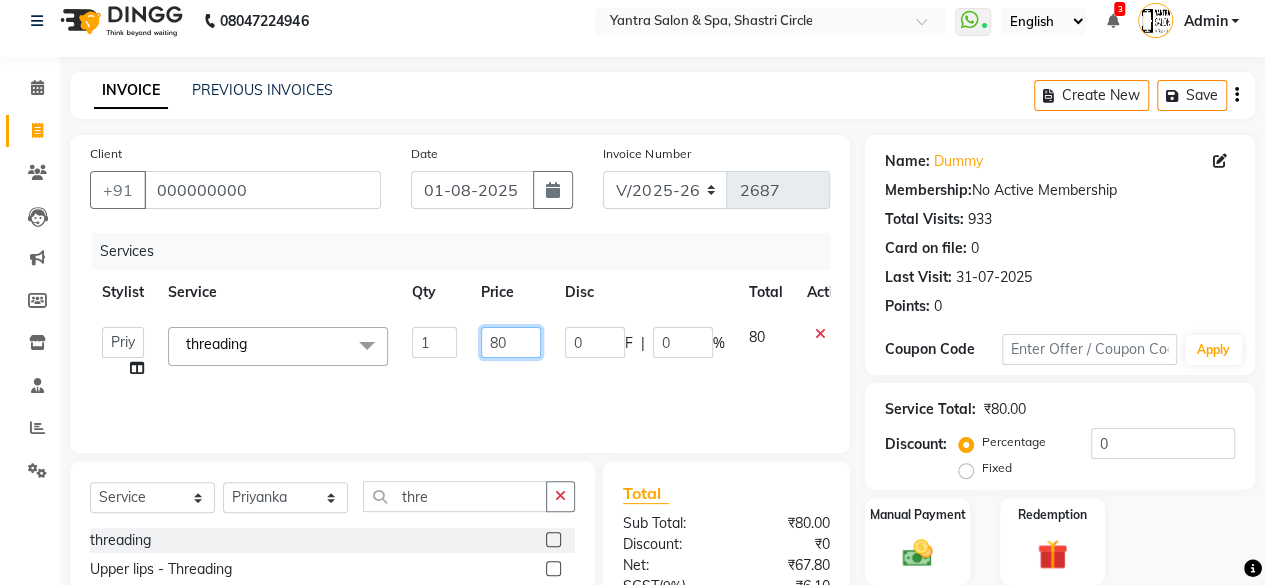 click on "80" 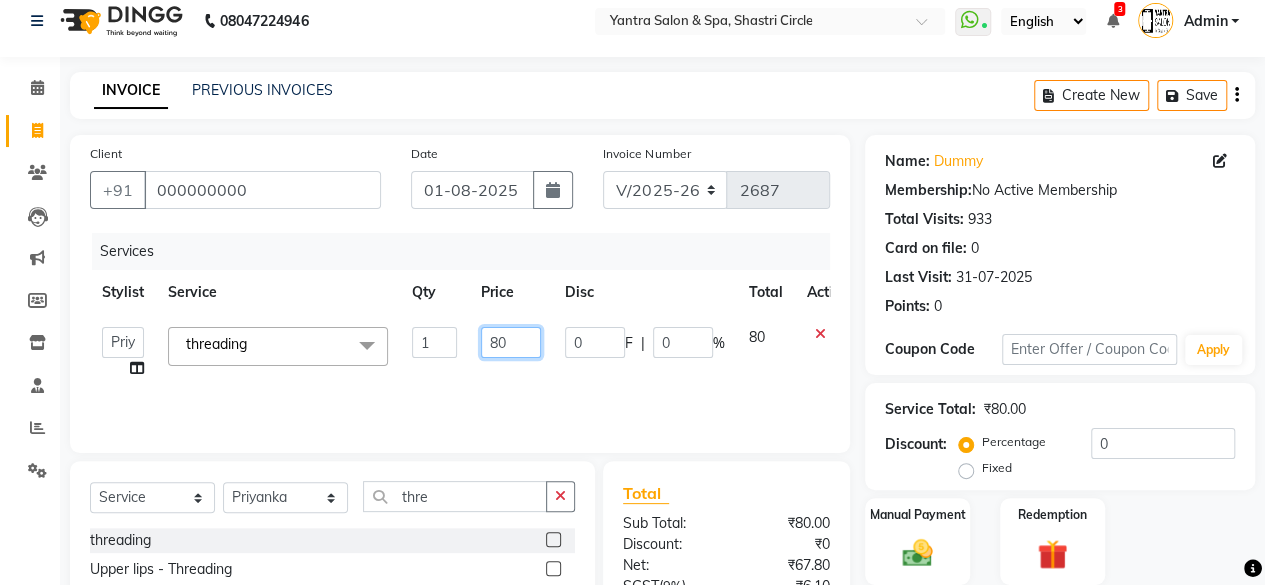 click on "80" 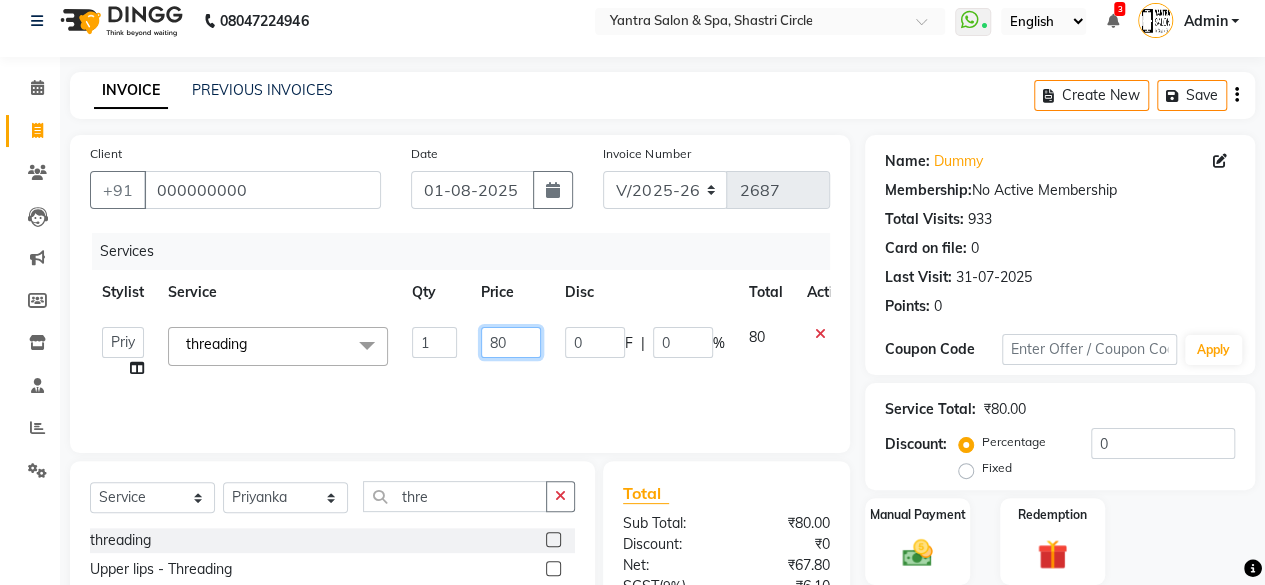click on "80" 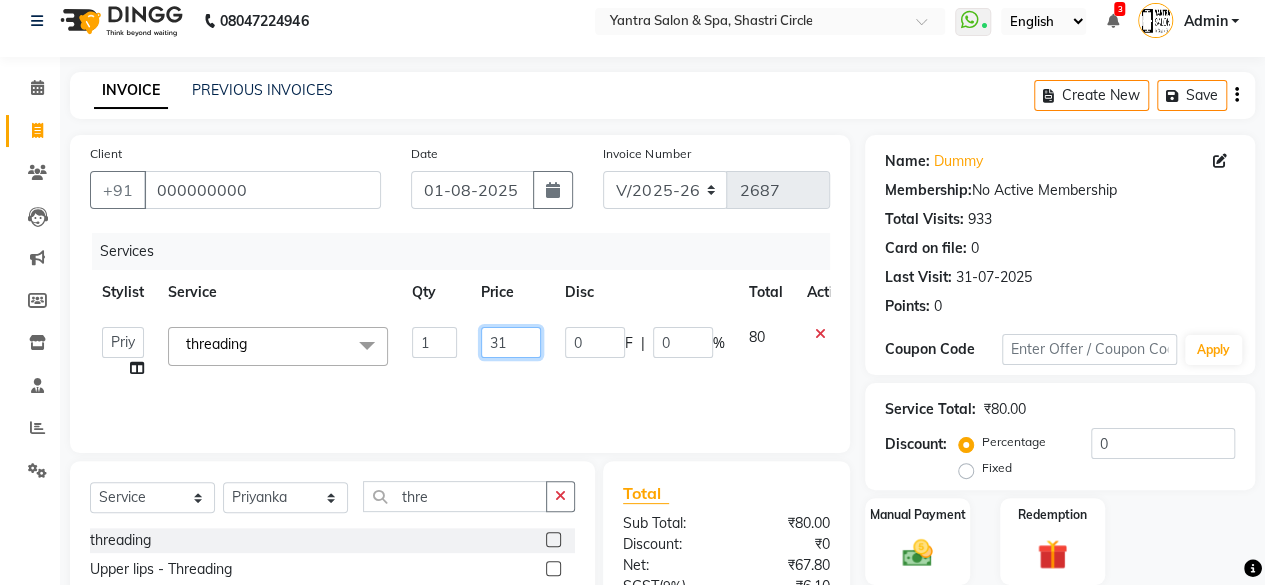 type on "310" 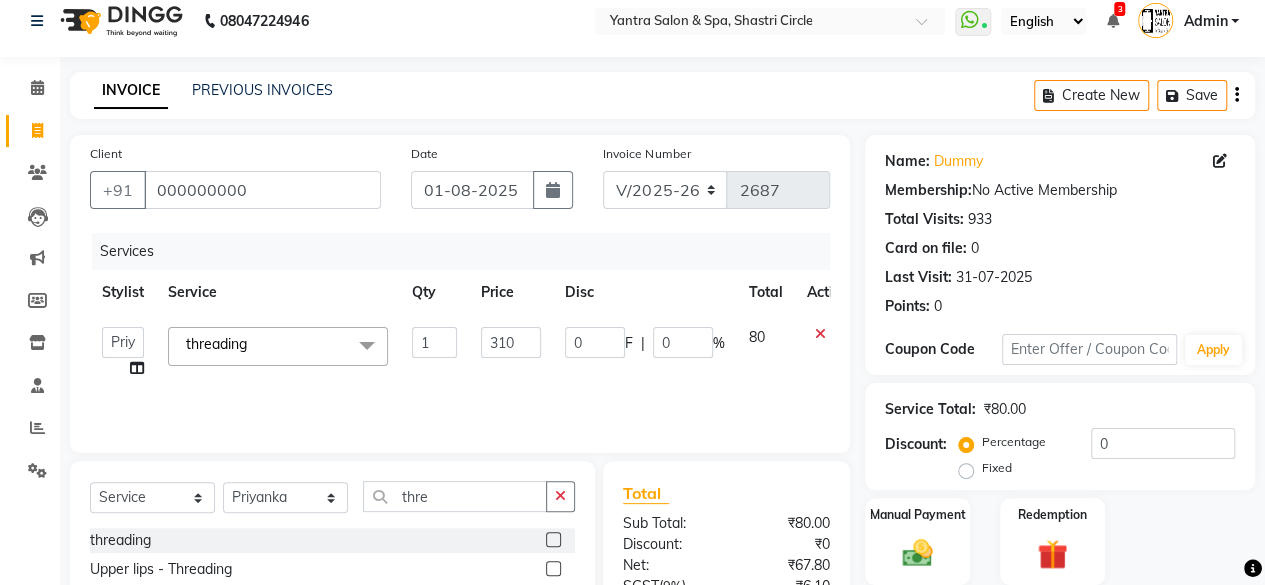 click on "Services Stylist Service Qty Price Disc Total Action  Arvind   ASHA   bhawna goyal   Dev   Dimple   Director   Harsha   Hemlata   kajal   Latika   lucky   Manager   Manisha maam   Neelu    Pallavi   Pinky   Priyanka   Rahul   Sekhar   usha  threading  x Bomb Pedicure Regular Pedicure Cracked Heal Treatment Alga Apothecary Pedicure Gel polish remover  Donut Pedicure candle Pedicure Avl Express Pedicure Avl Pedicruise pedicure Avl Pedipure pedicure Pedi Pai pedicure Under arms polish Kanpeki body spa Regular Manicure Bomb Manicure Alga Apothecary Manicure Nail Extensions Gel nail pent Pedi Pai manicure Donut manicure Avl express manicure Avl Pedicruise manicure Avl Pedipure manicure Candle manicure Back polish Foot Massage Head Massage Back Massage Hand & Shoulder Massage Body Spa Relaxing Body Massage Aromatherapy Associates - Renewing Rose Aromatherapy Associates - intense nourishment Aromatherapy Associates Body Massage Full Body Bleach Body Polishing body scrub  face bleach back scrub bleach Saree Draping" 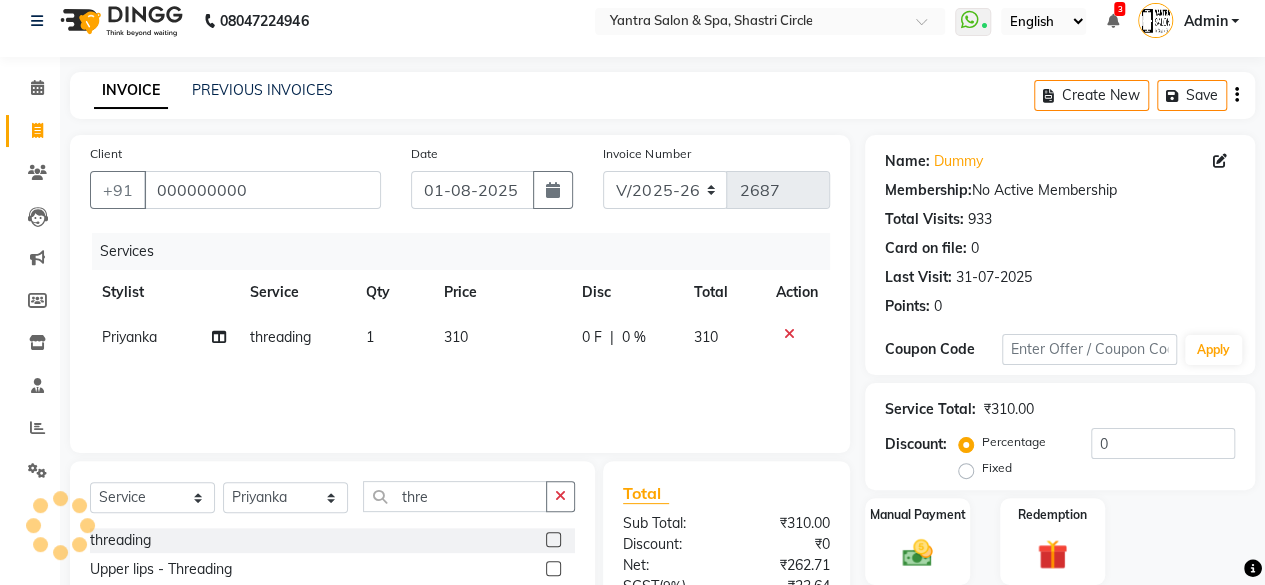 scroll, scrollTop: 213, scrollLeft: 0, axis: vertical 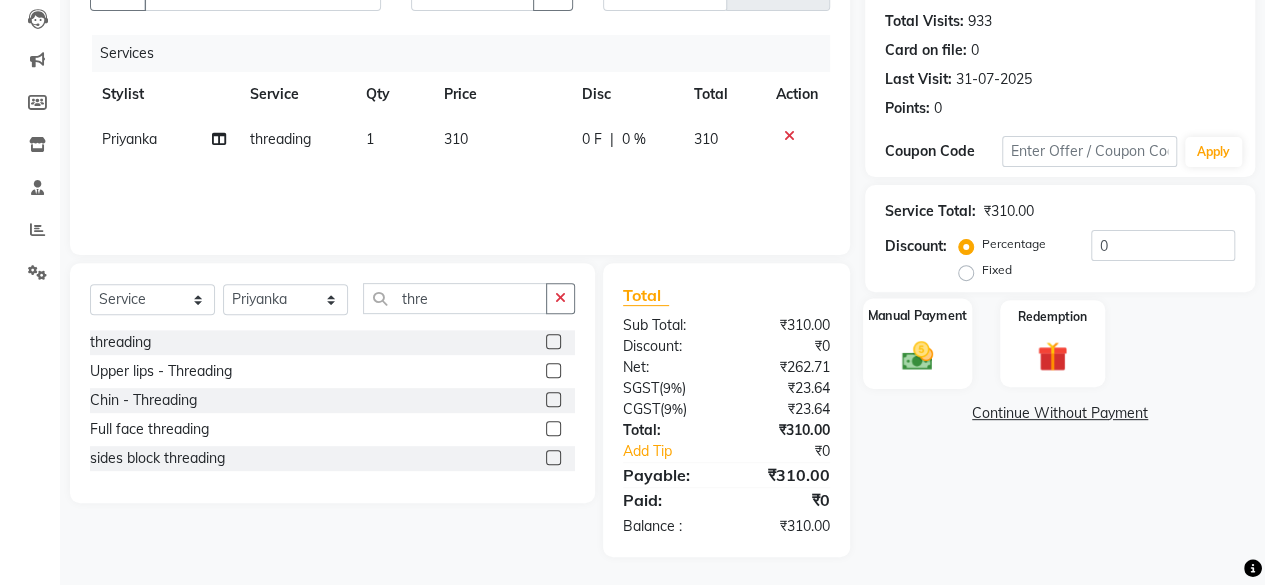 click 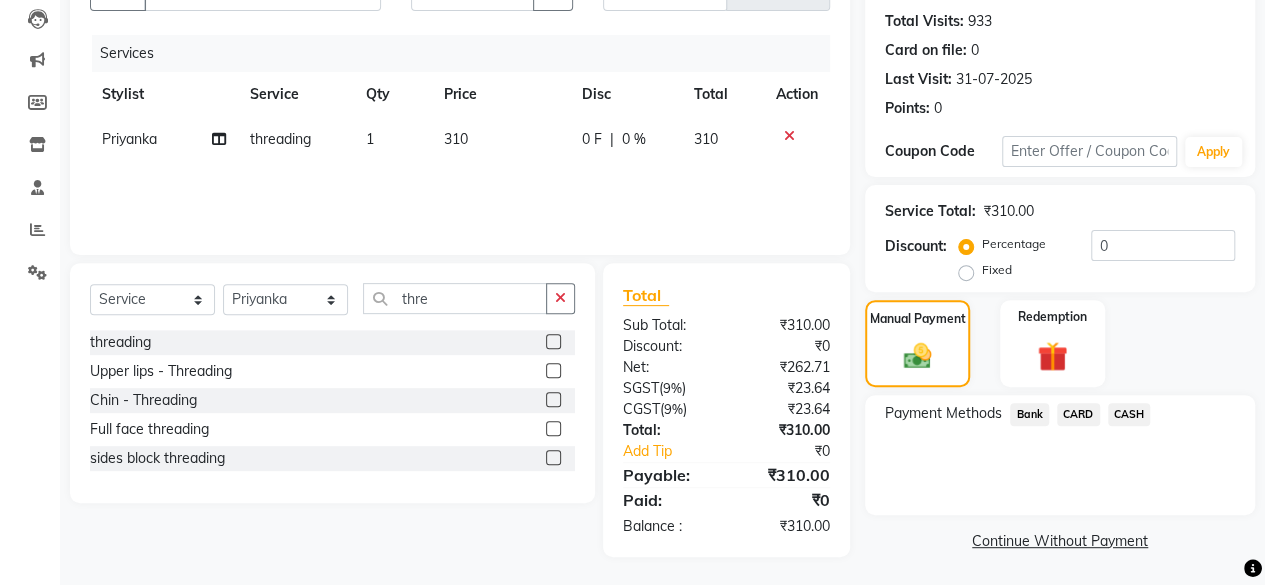 click on "Bank" 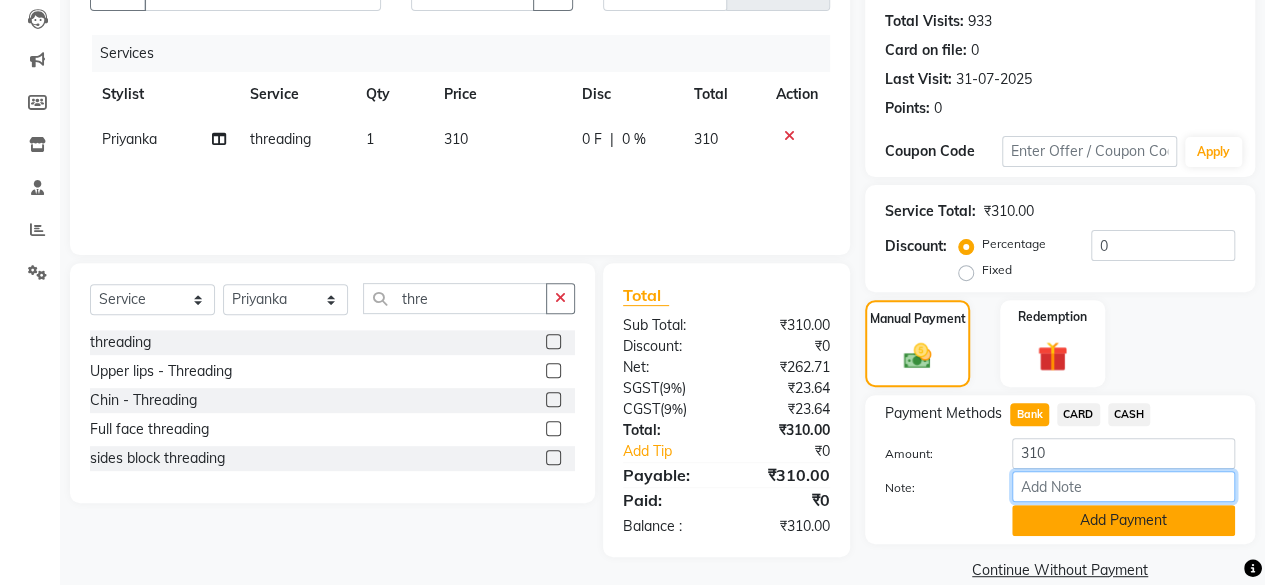 drag, startPoint x: 1104, startPoint y: 500, endPoint x: 1099, endPoint y: 510, distance: 11.18034 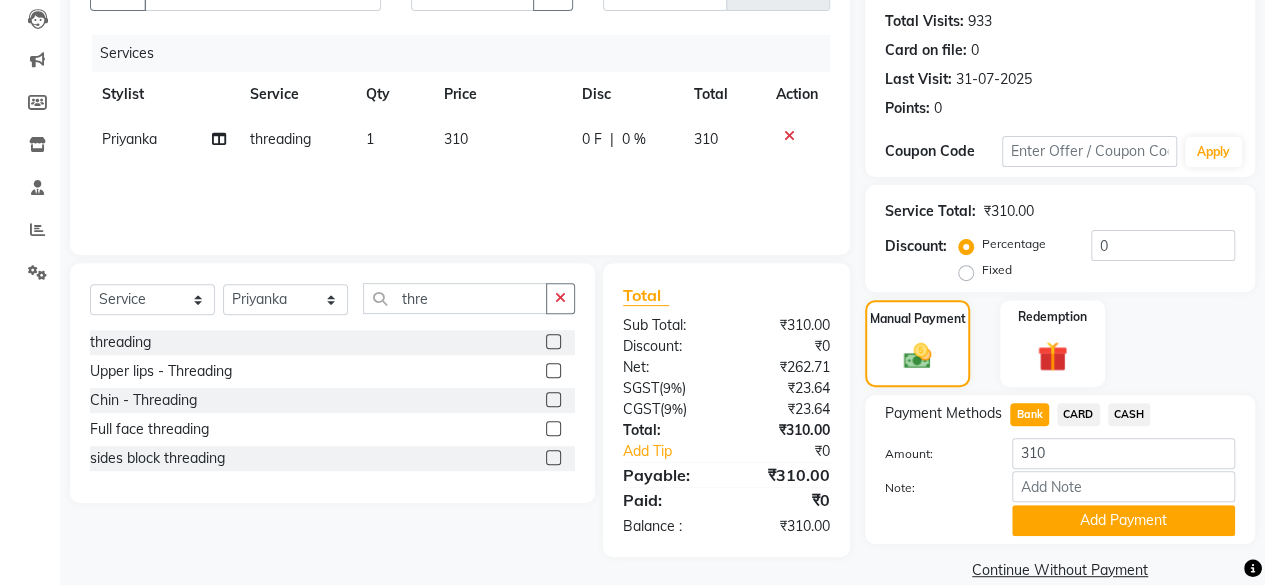click on "Add Payment" 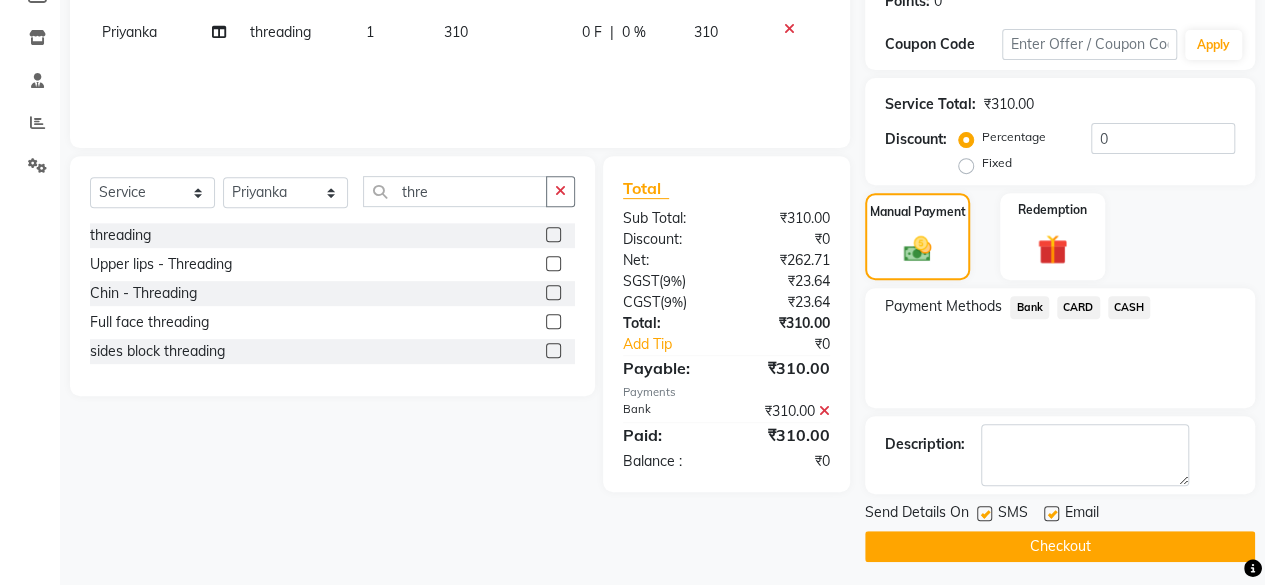 scroll, scrollTop: 324, scrollLeft: 0, axis: vertical 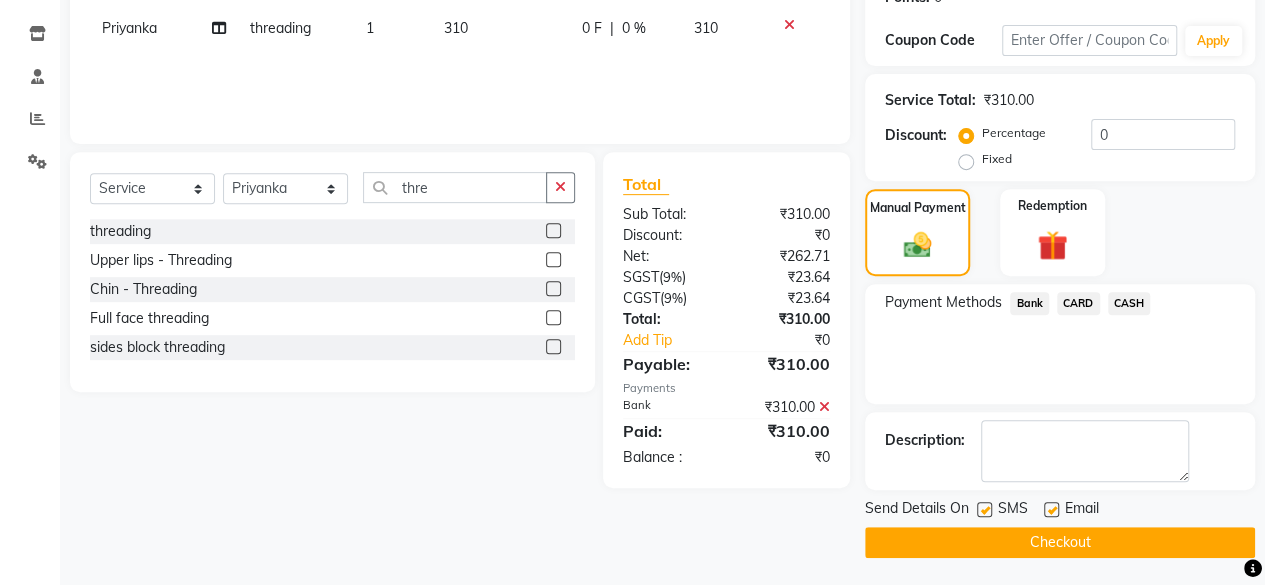 click on "Checkout" 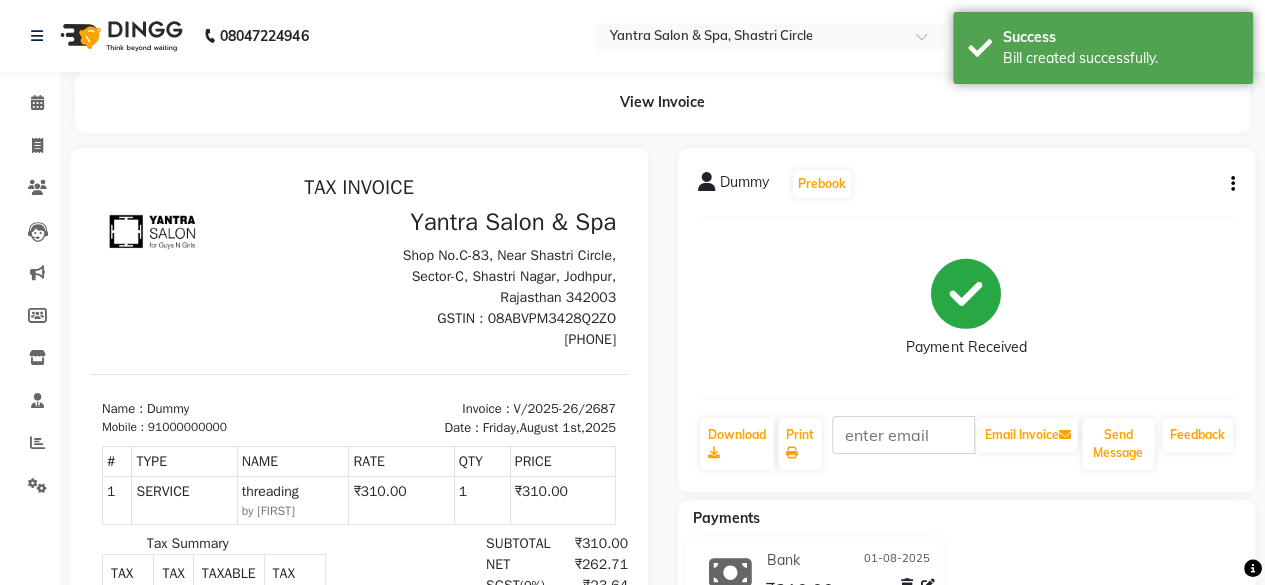 scroll, scrollTop: 0, scrollLeft: 0, axis: both 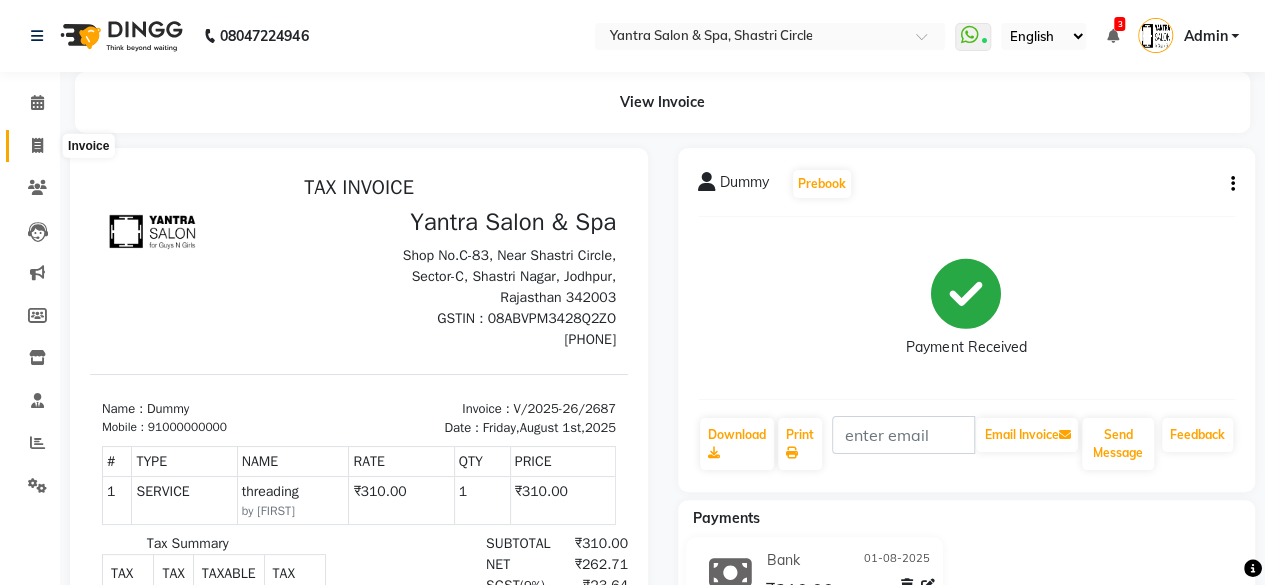 click 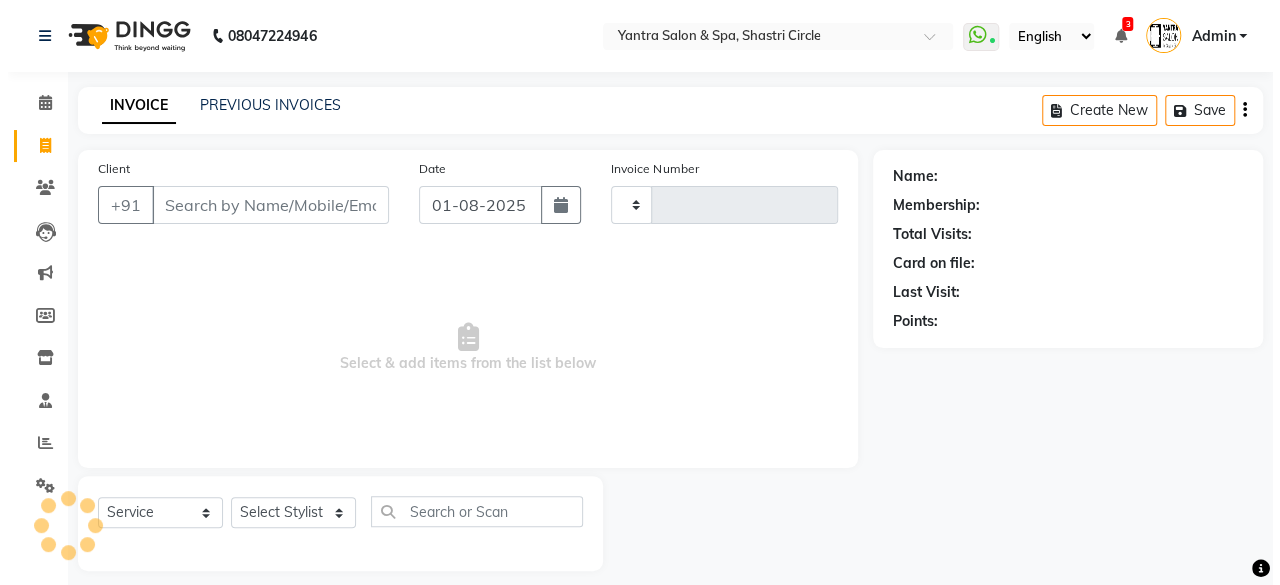 scroll, scrollTop: 15, scrollLeft: 0, axis: vertical 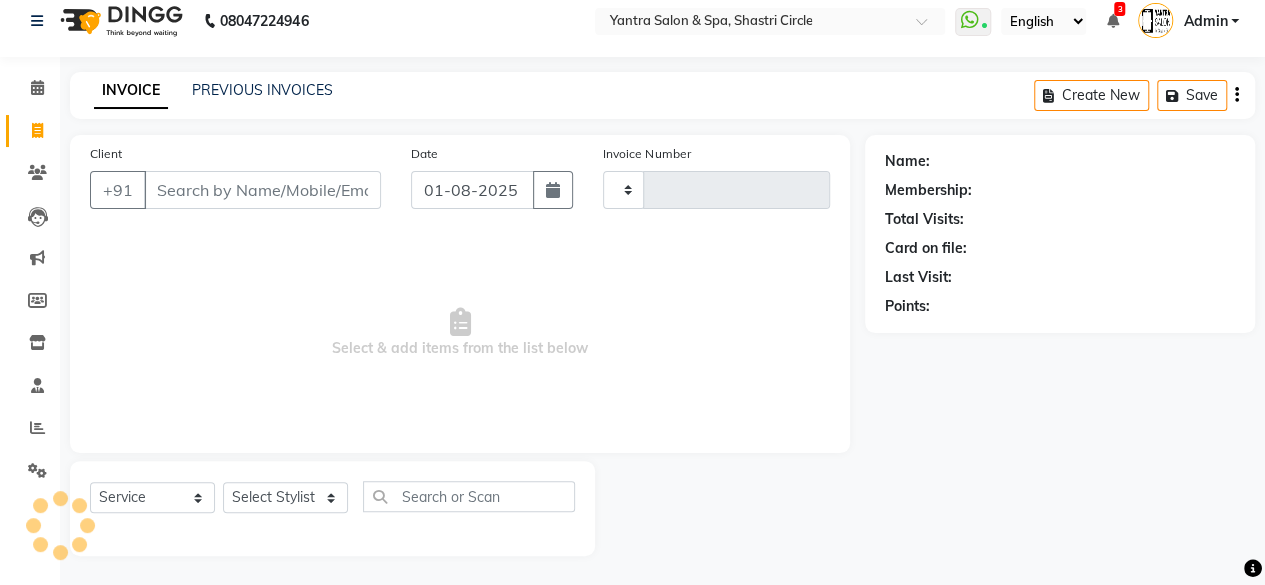 type on "2688" 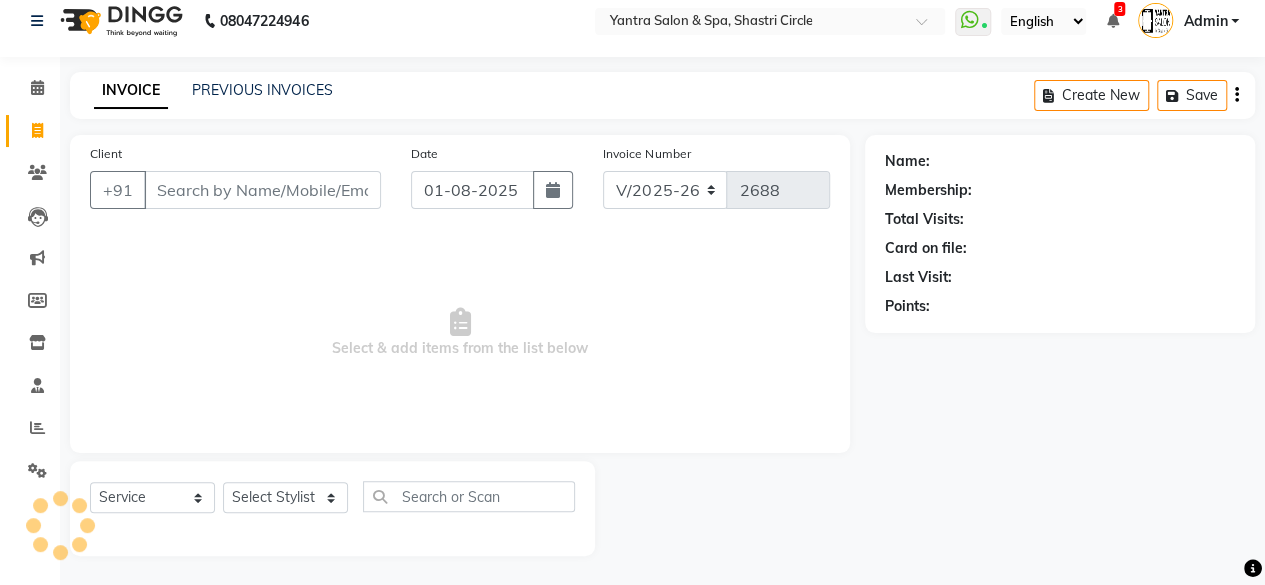click on "Client" at bounding box center [262, 190] 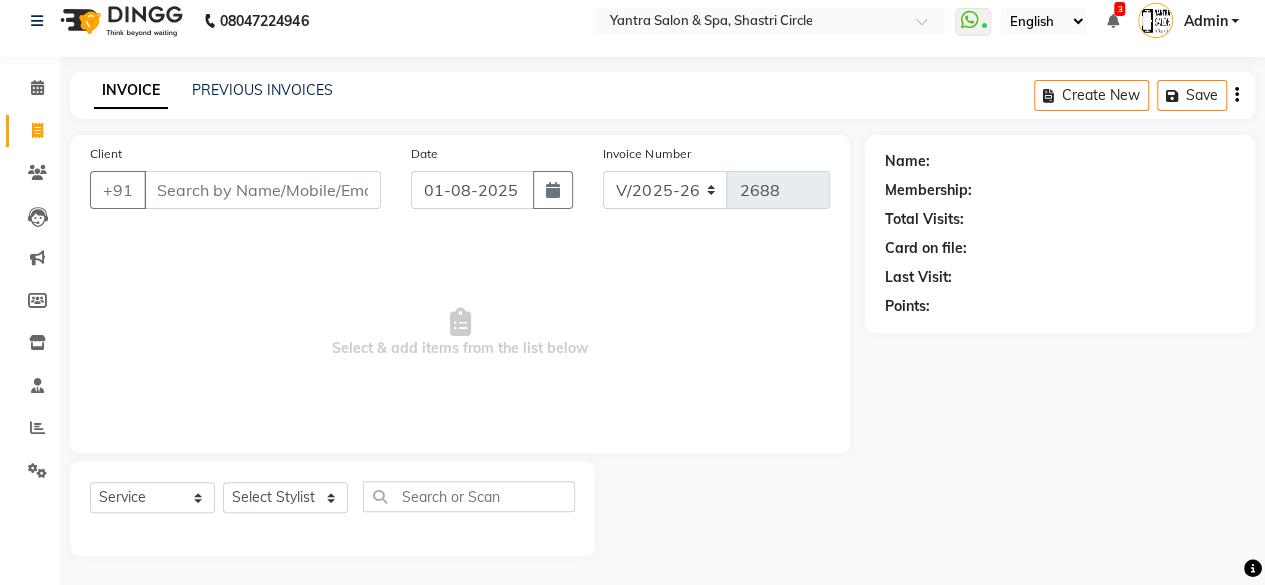 click on "Client" at bounding box center [262, 190] 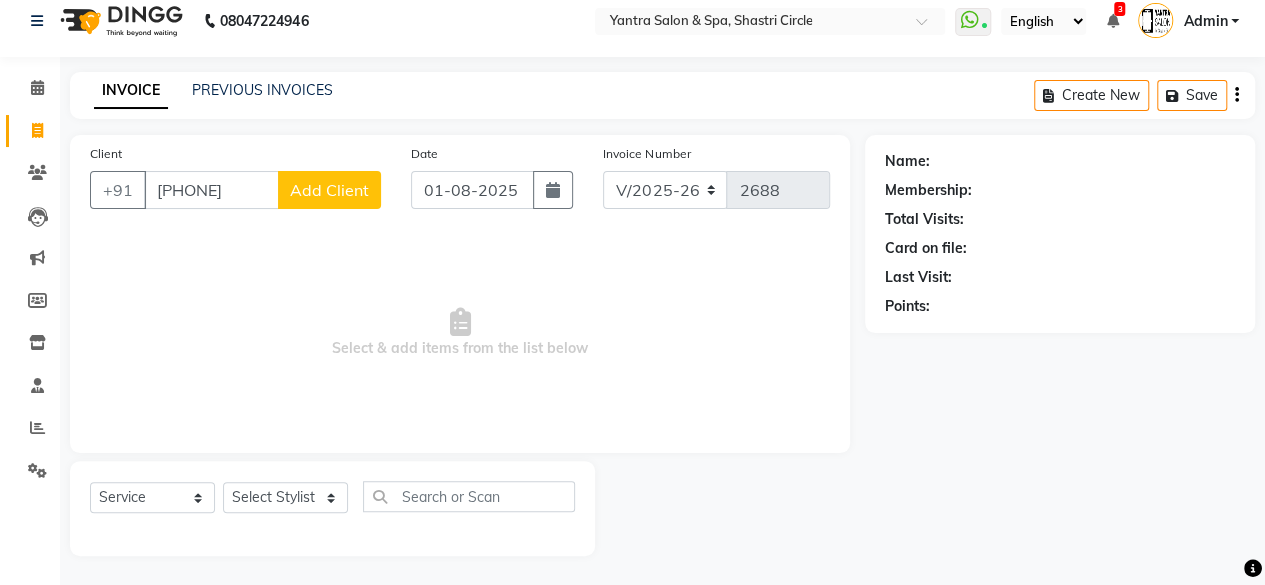 type on "[PHONE]" 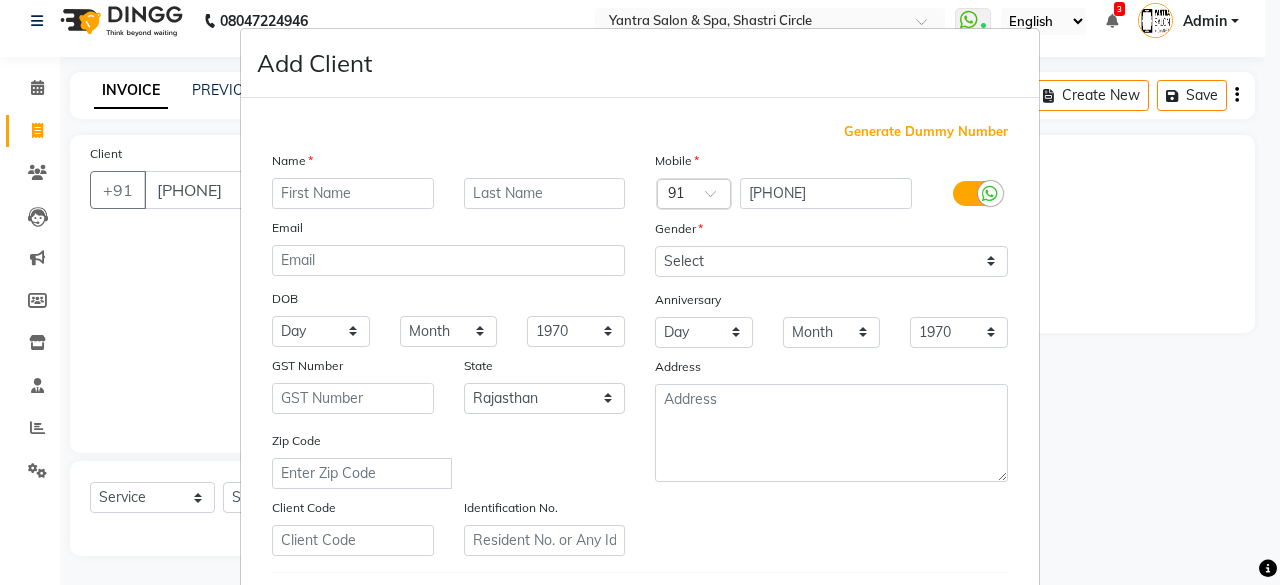 click at bounding box center [353, 193] 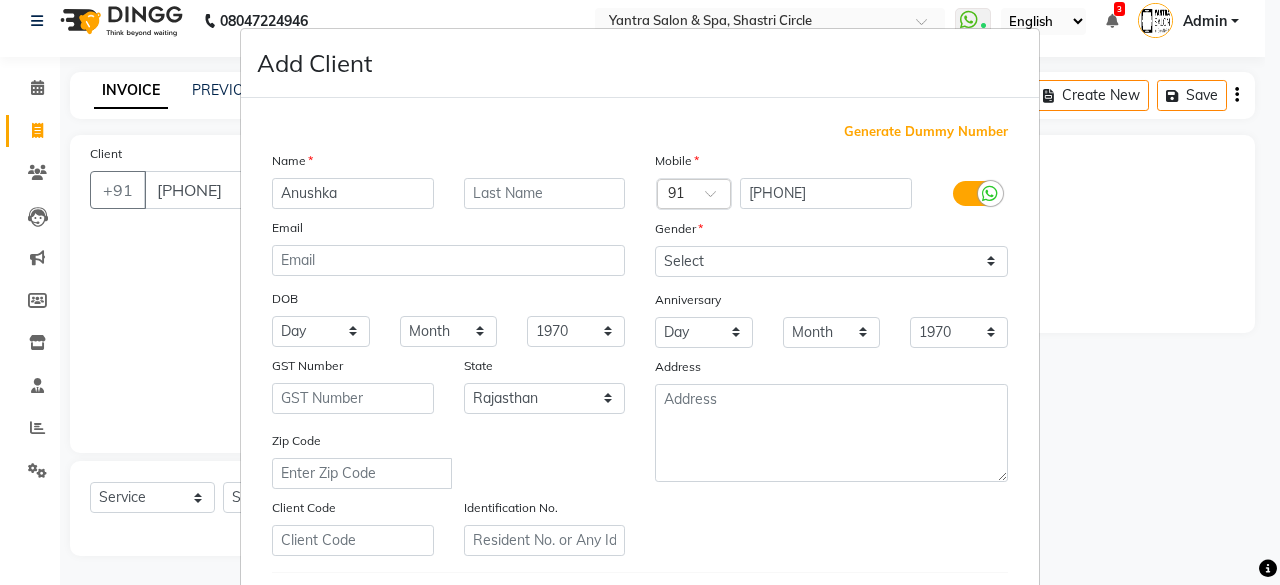 type on "Anushka" 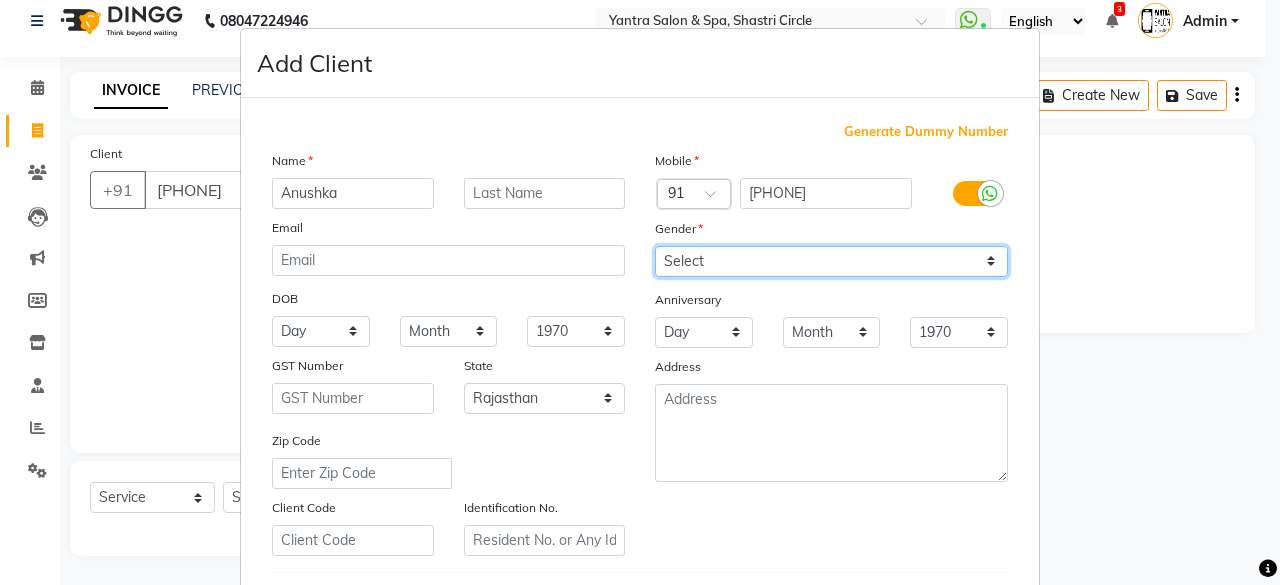click on "Select Male Female Other Prefer Not To Say" at bounding box center (831, 261) 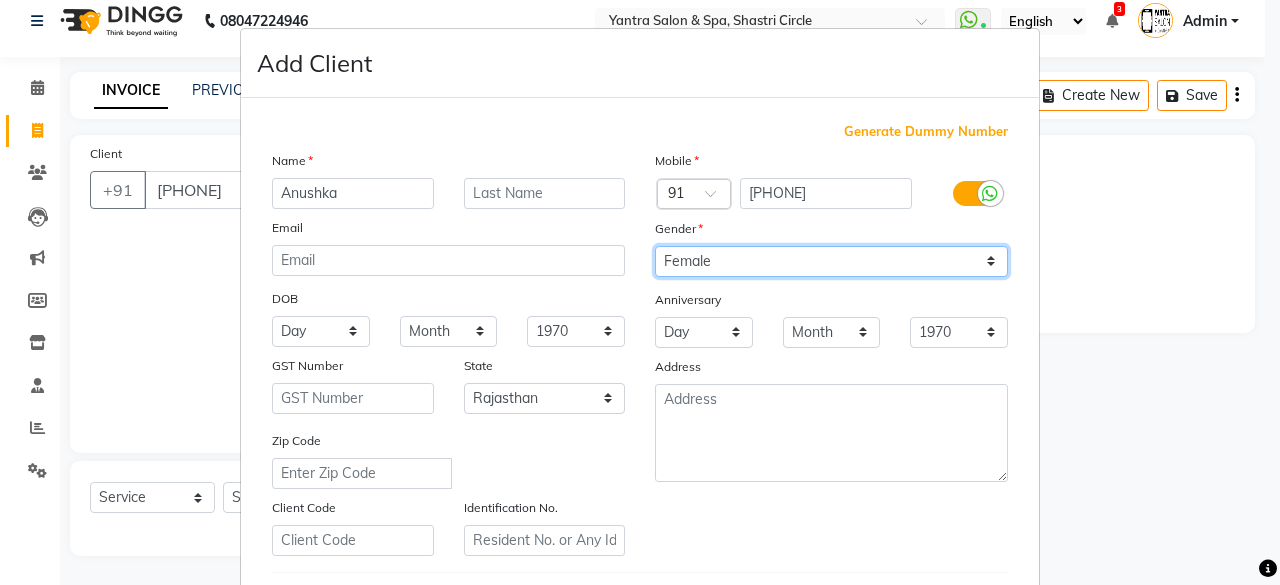 click on "Select Male Female Other Prefer Not To Say" at bounding box center (831, 261) 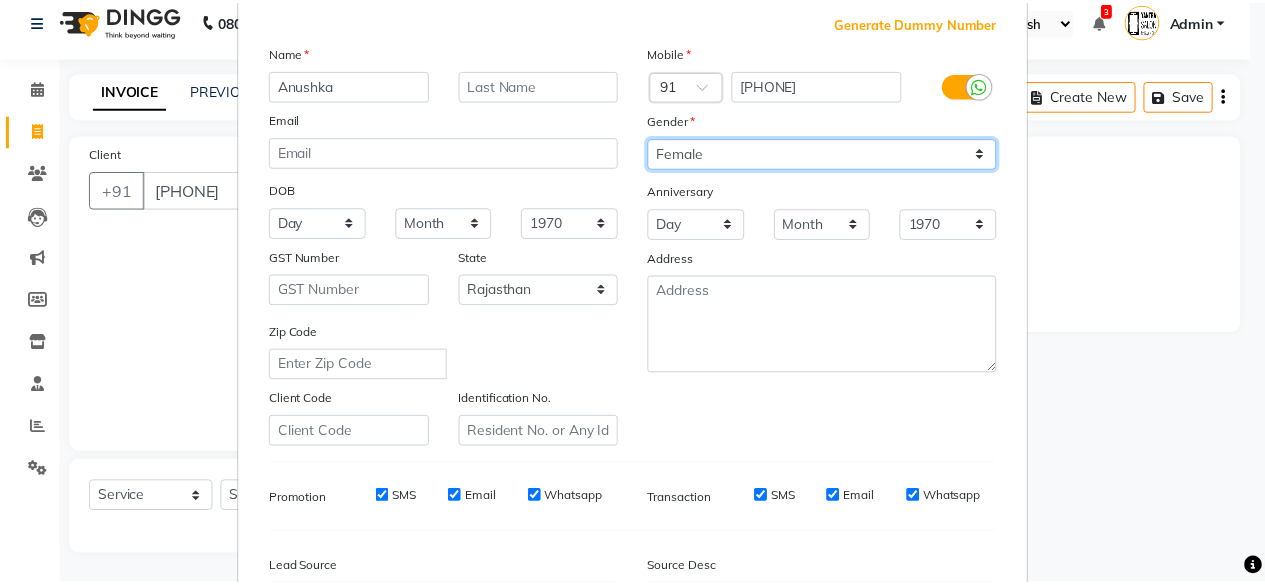 scroll, scrollTop: 300, scrollLeft: 0, axis: vertical 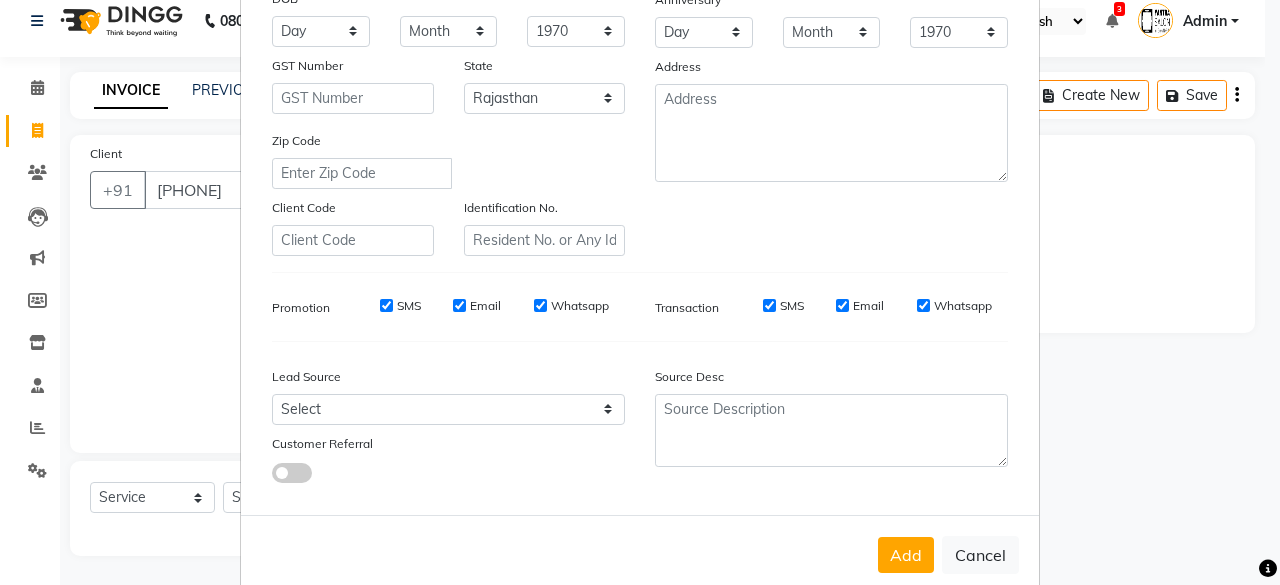 click on "Add" at bounding box center [906, 555] 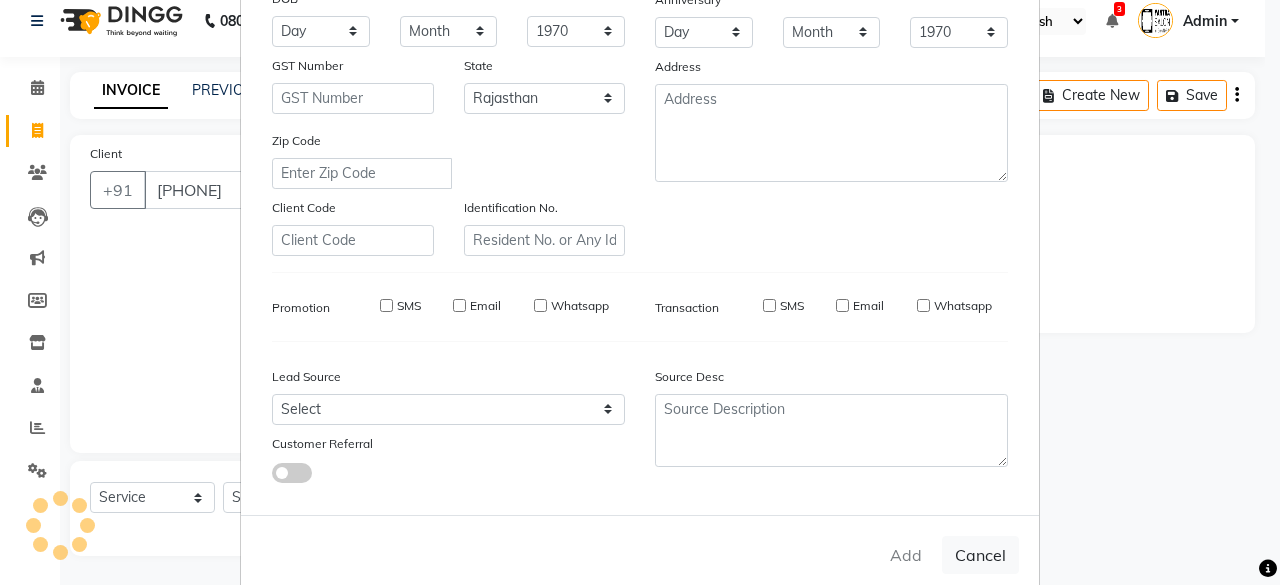 type 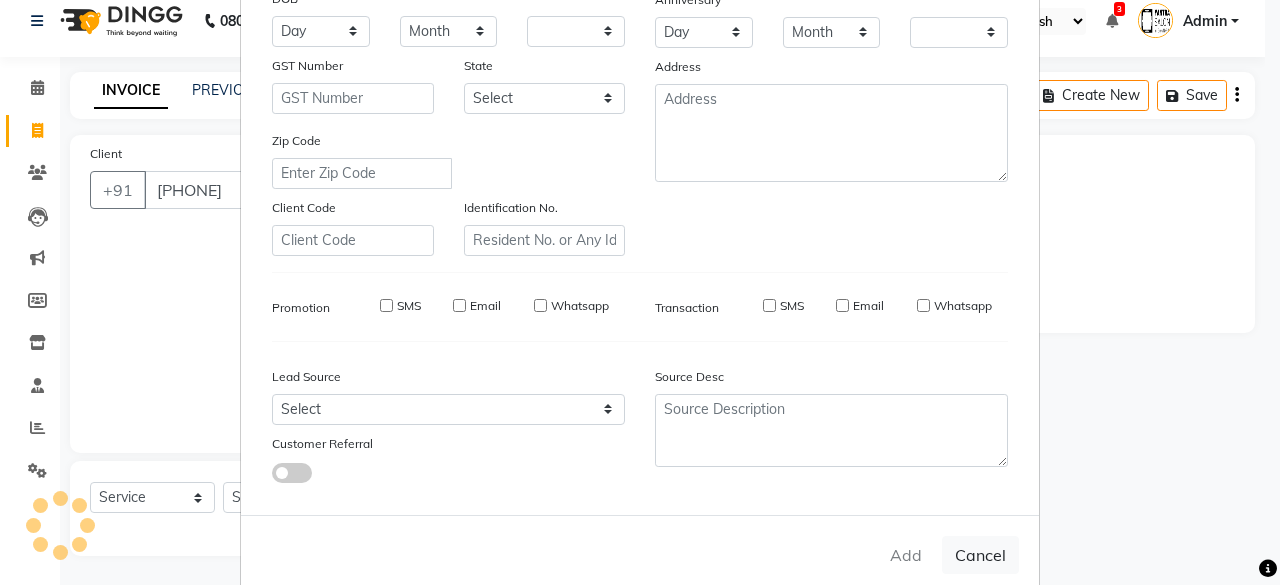 checkbox on "false" 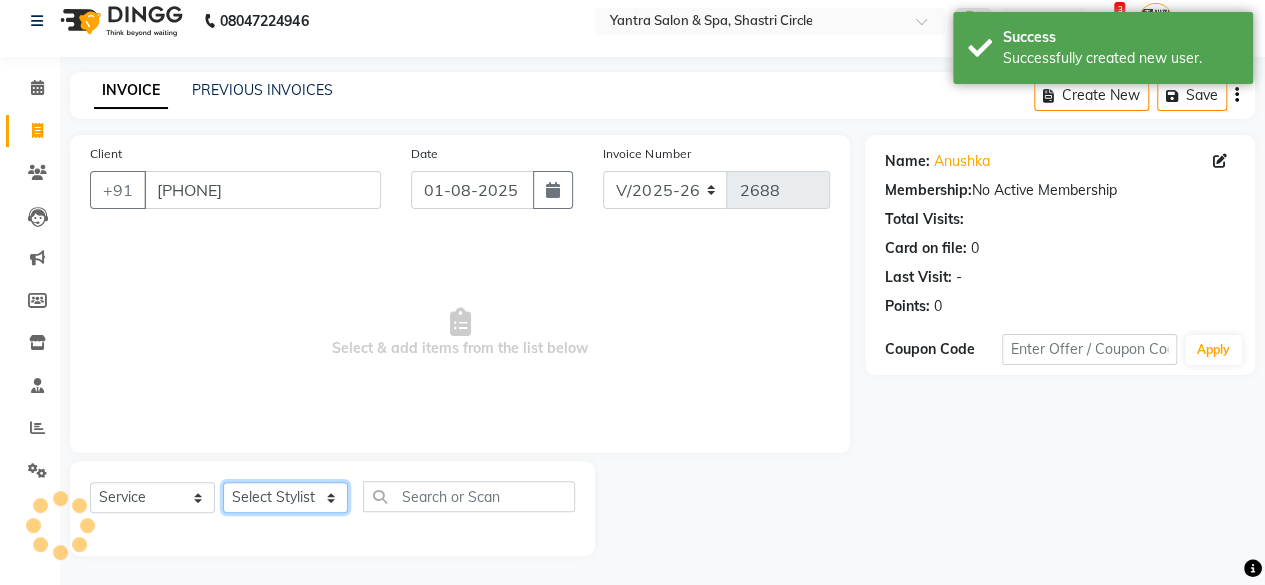 click on "Select Stylist Arvind ASHA bhawna goyal Dev Dimple Director Harsha Hemlata kajal Latika lucky Manager Manisha maam Neelu  Pallavi Pinky Priyanka Rahul Sekhar usha" 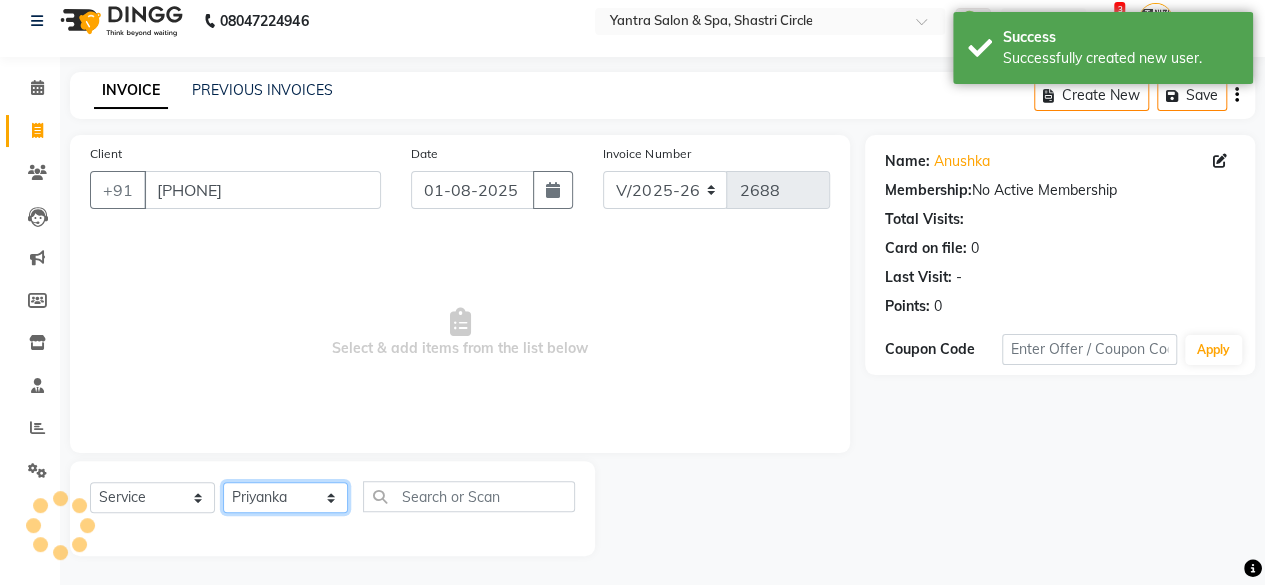 click on "Select Stylist Arvind ASHA bhawna goyal Dev Dimple Director Harsha Hemlata kajal Latika lucky Manager Manisha maam Neelu  Pallavi Pinky Priyanka Rahul Sekhar usha" 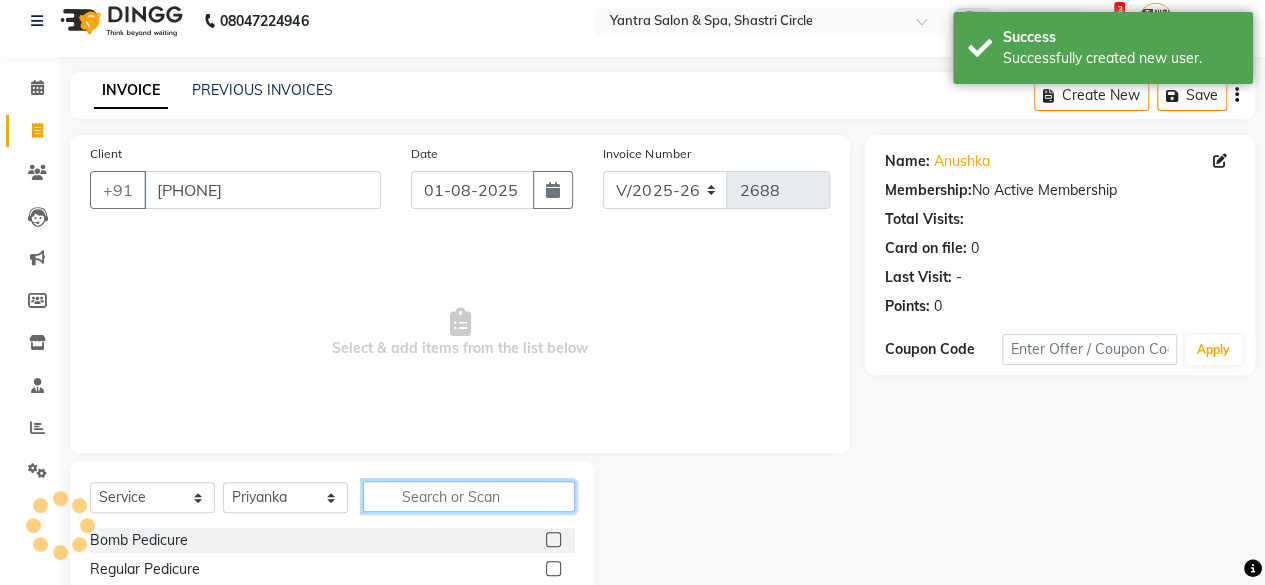 click 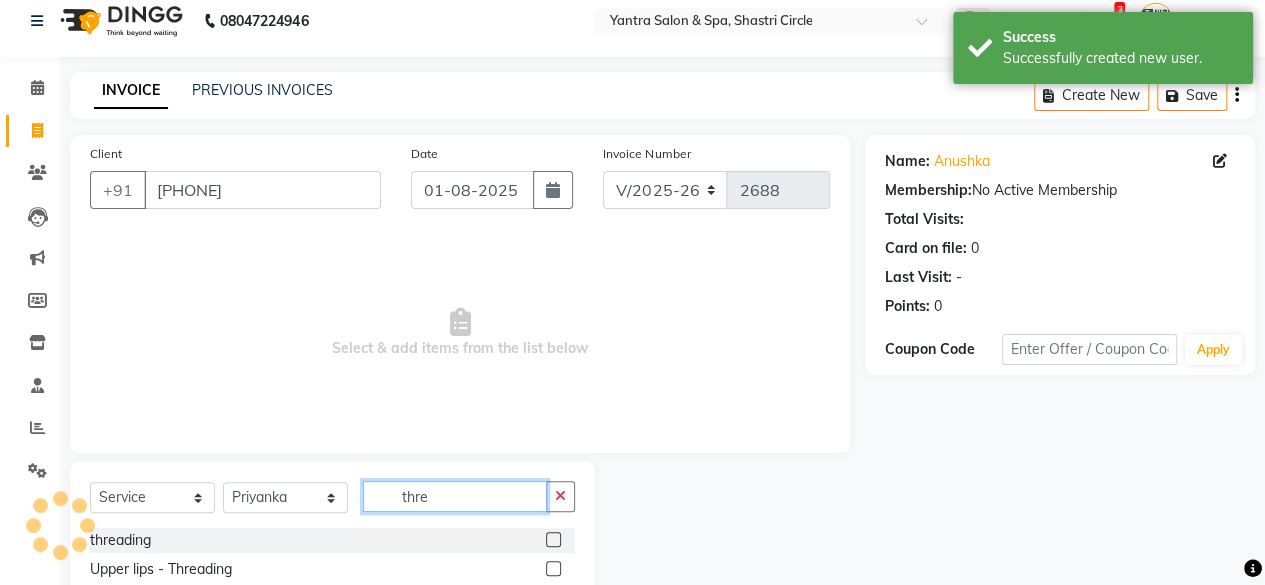 type on "thre" 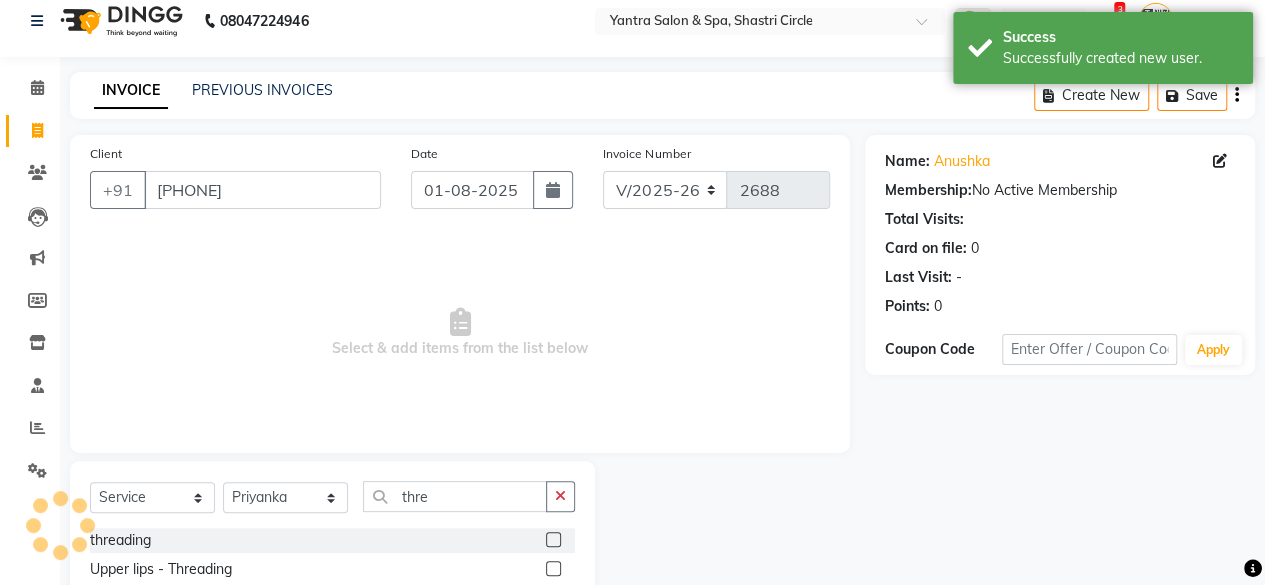 click 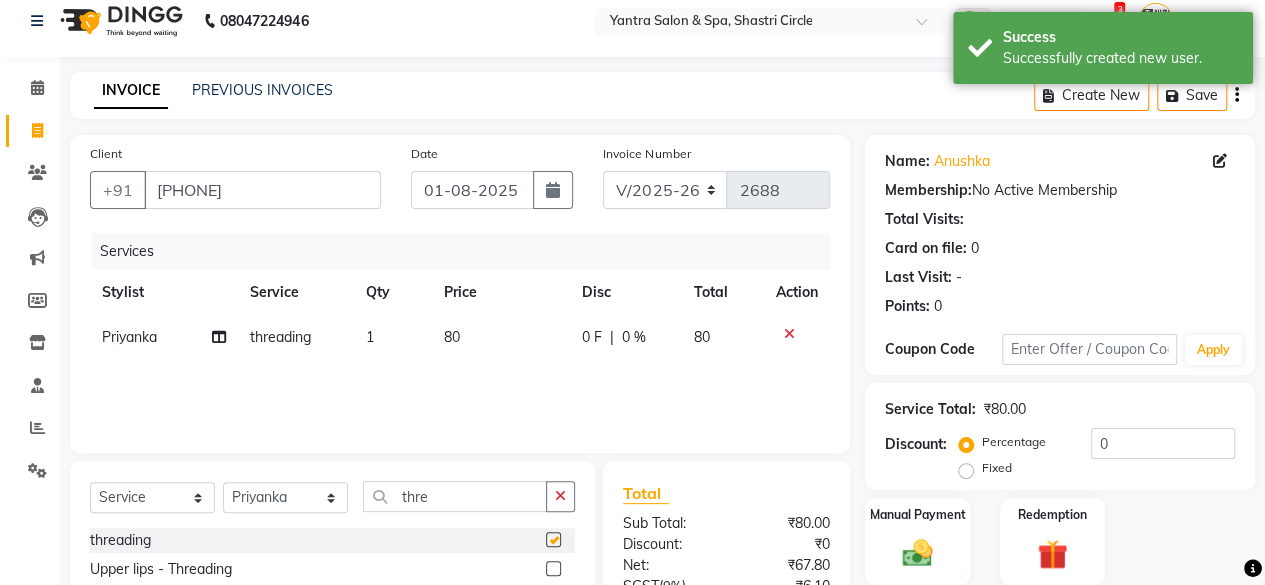 checkbox on "false" 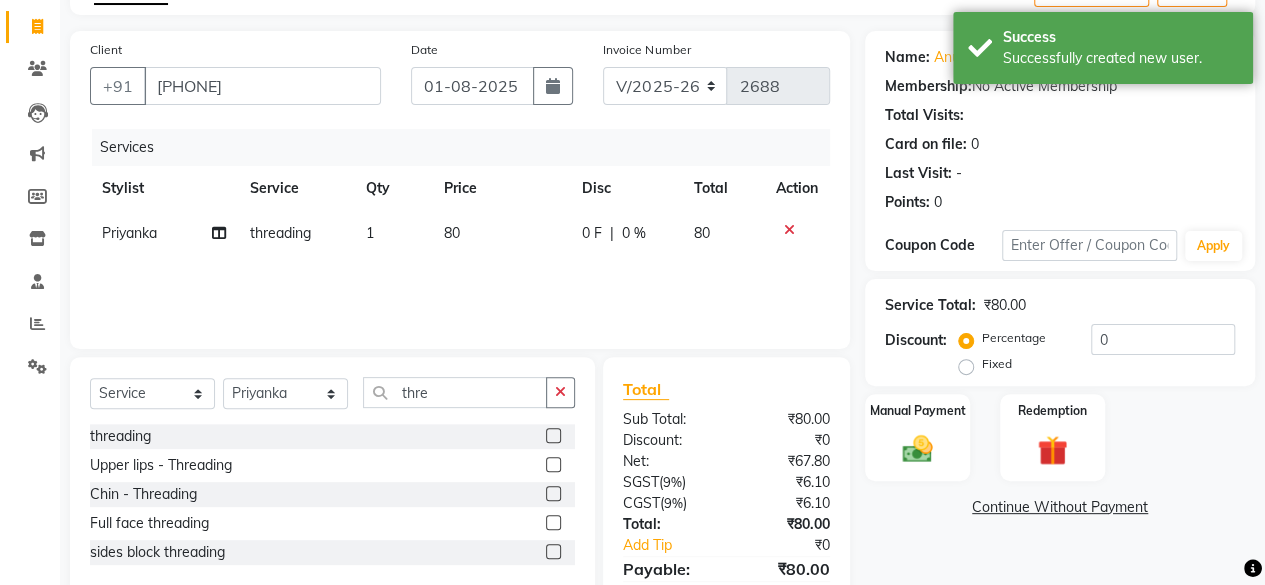 scroll, scrollTop: 213, scrollLeft: 0, axis: vertical 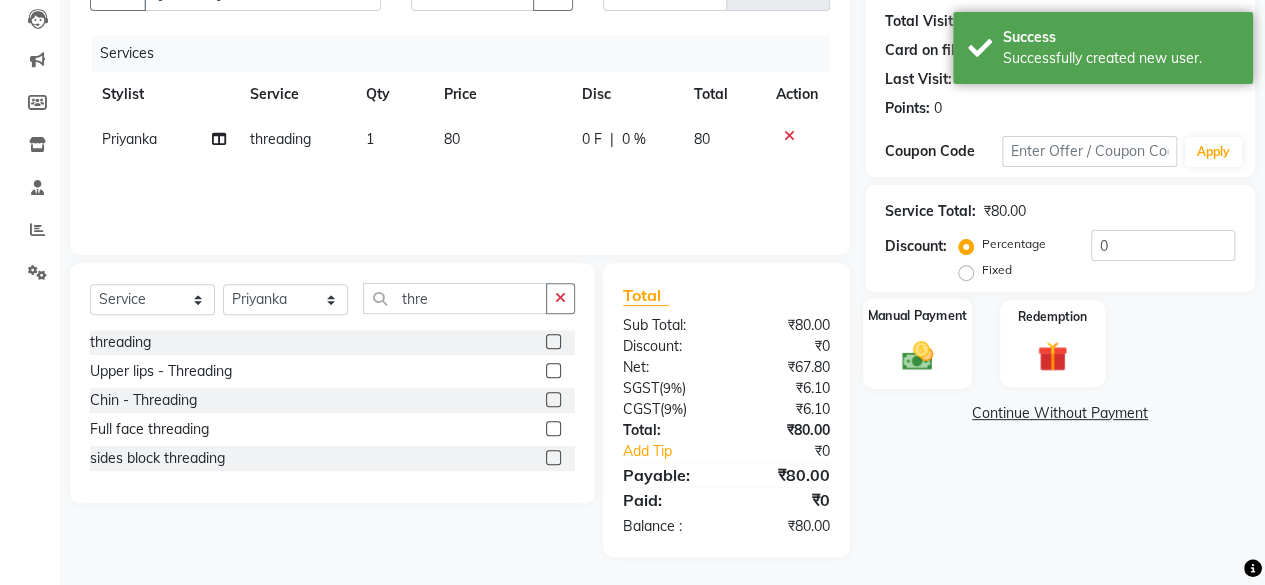 click on "Manual Payment" 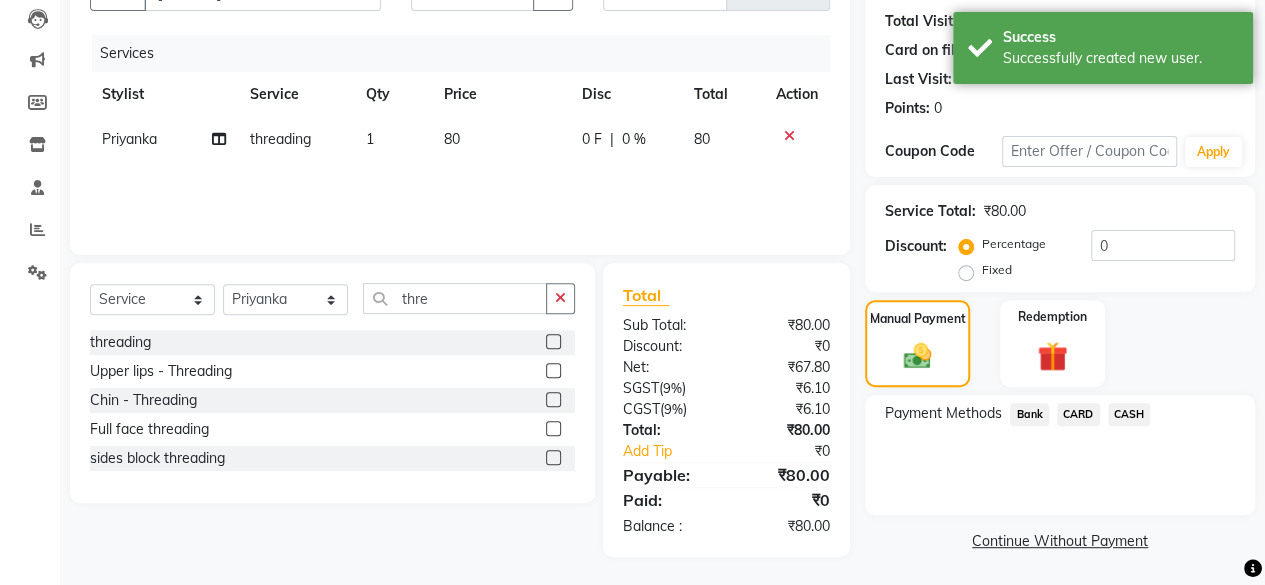 click on "CASH" 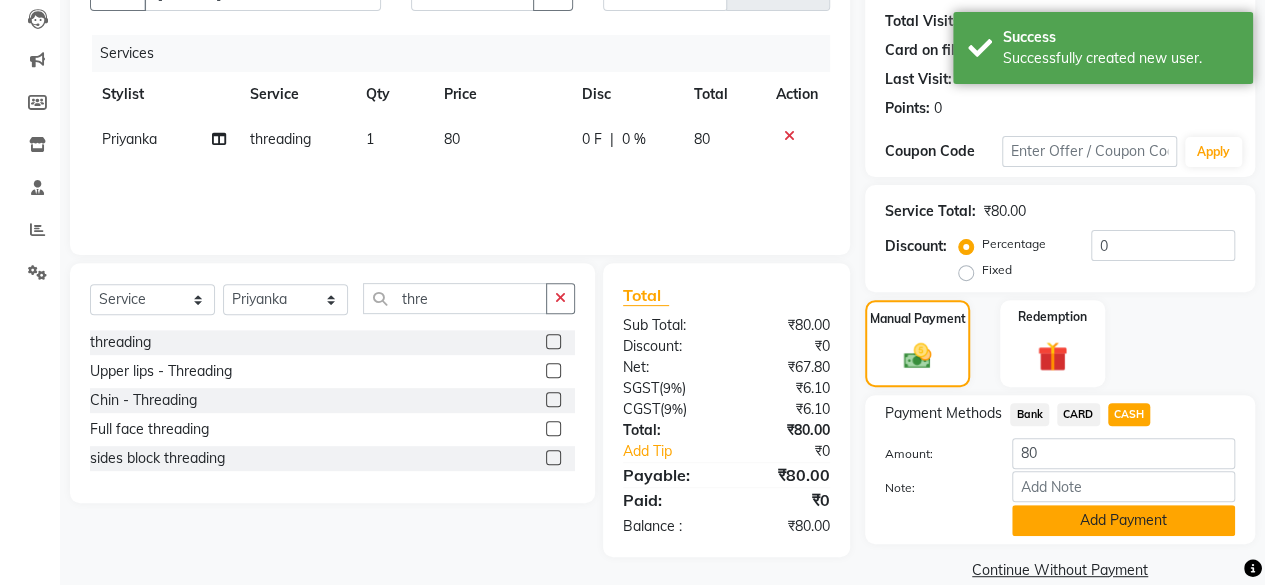 click on "Add Payment" 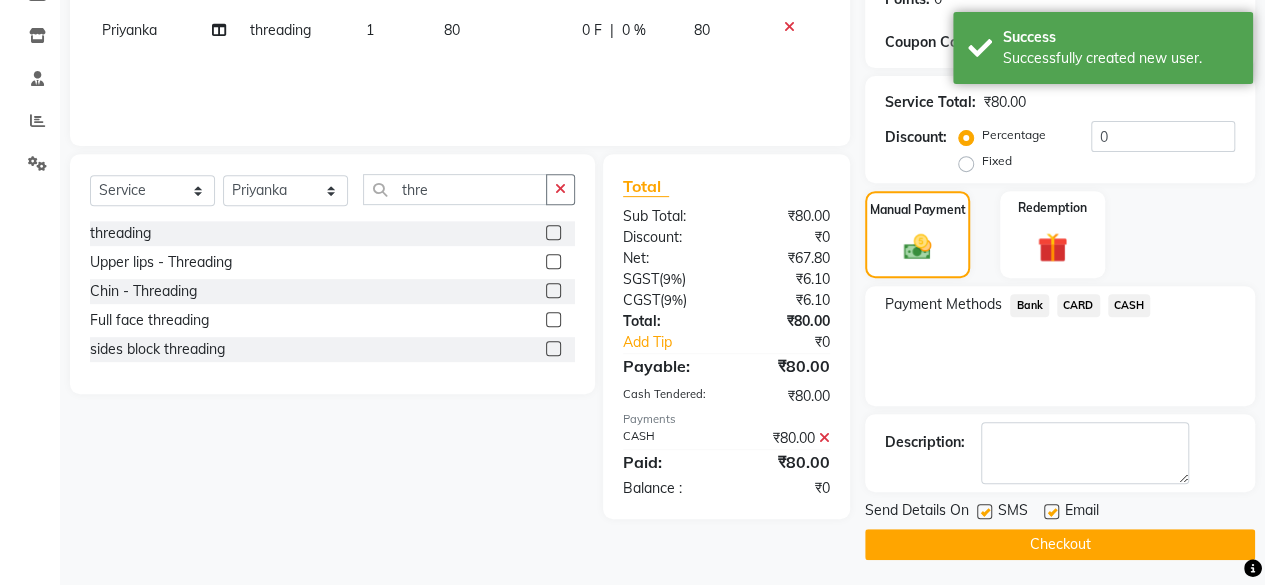 scroll, scrollTop: 324, scrollLeft: 0, axis: vertical 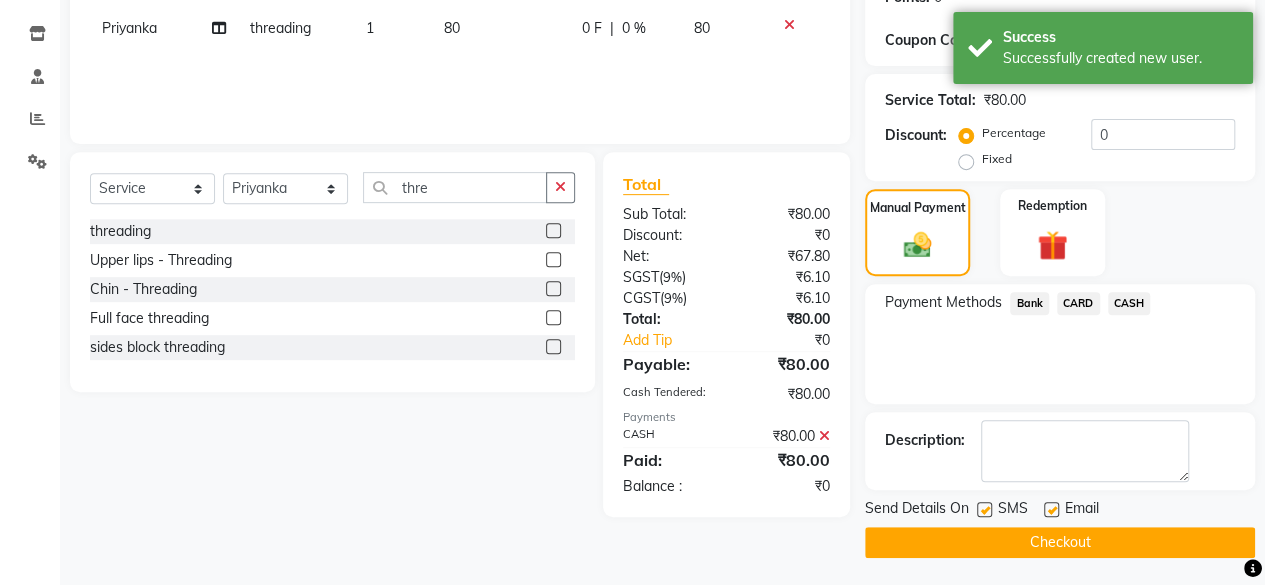 click on "Checkout" 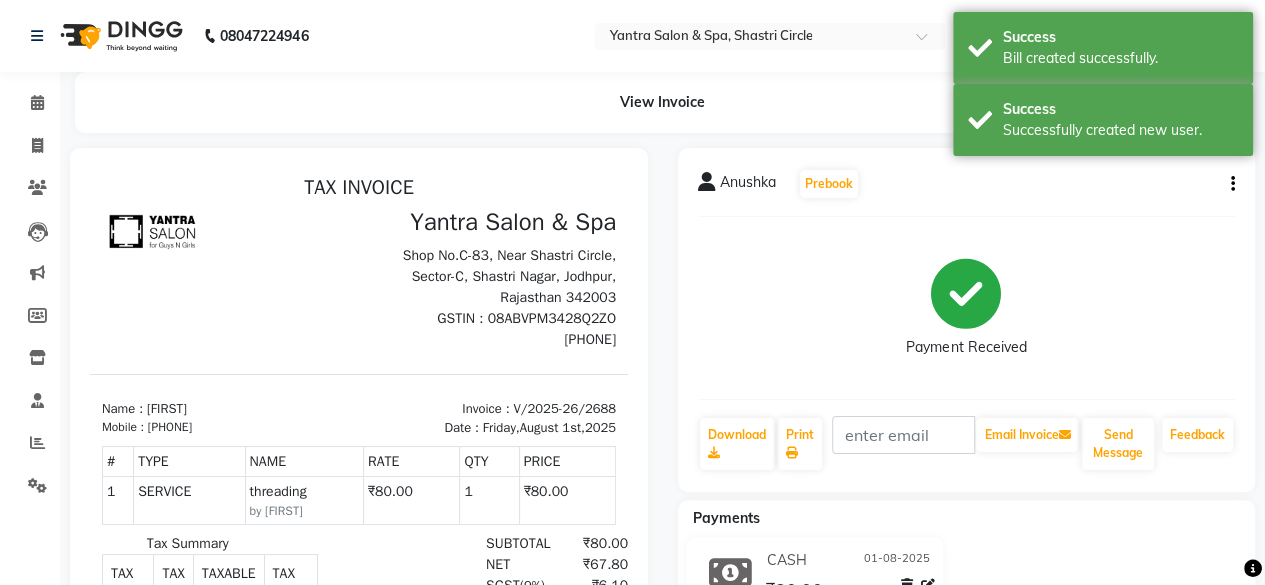 scroll, scrollTop: 0, scrollLeft: 0, axis: both 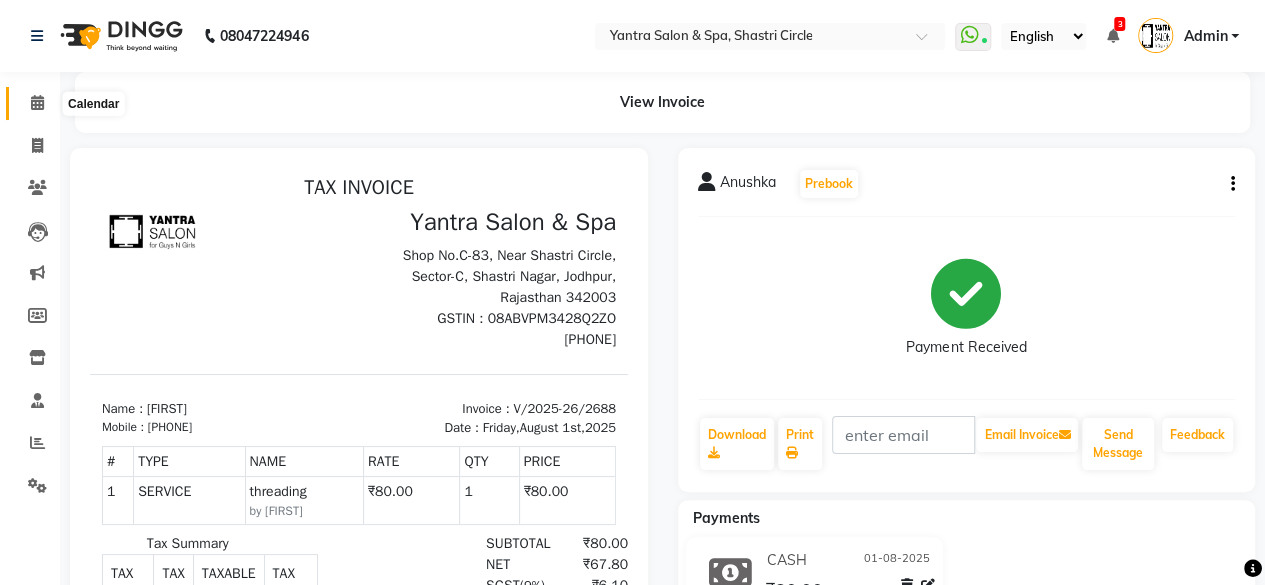 click 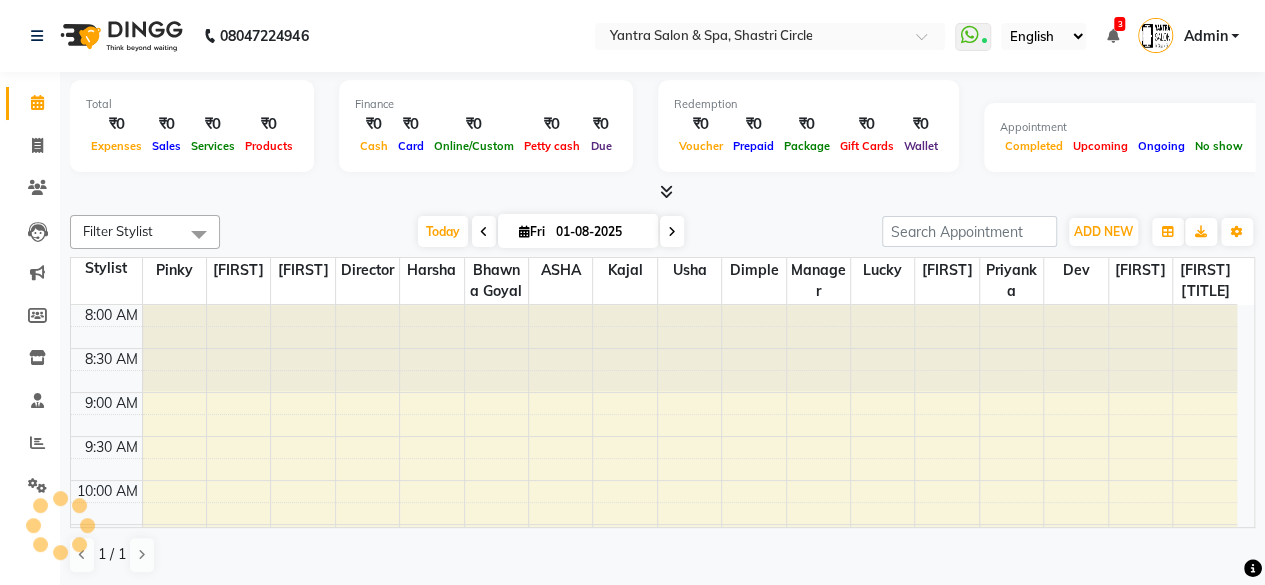 scroll, scrollTop: 0, scrollLeft: 0, axis: both 